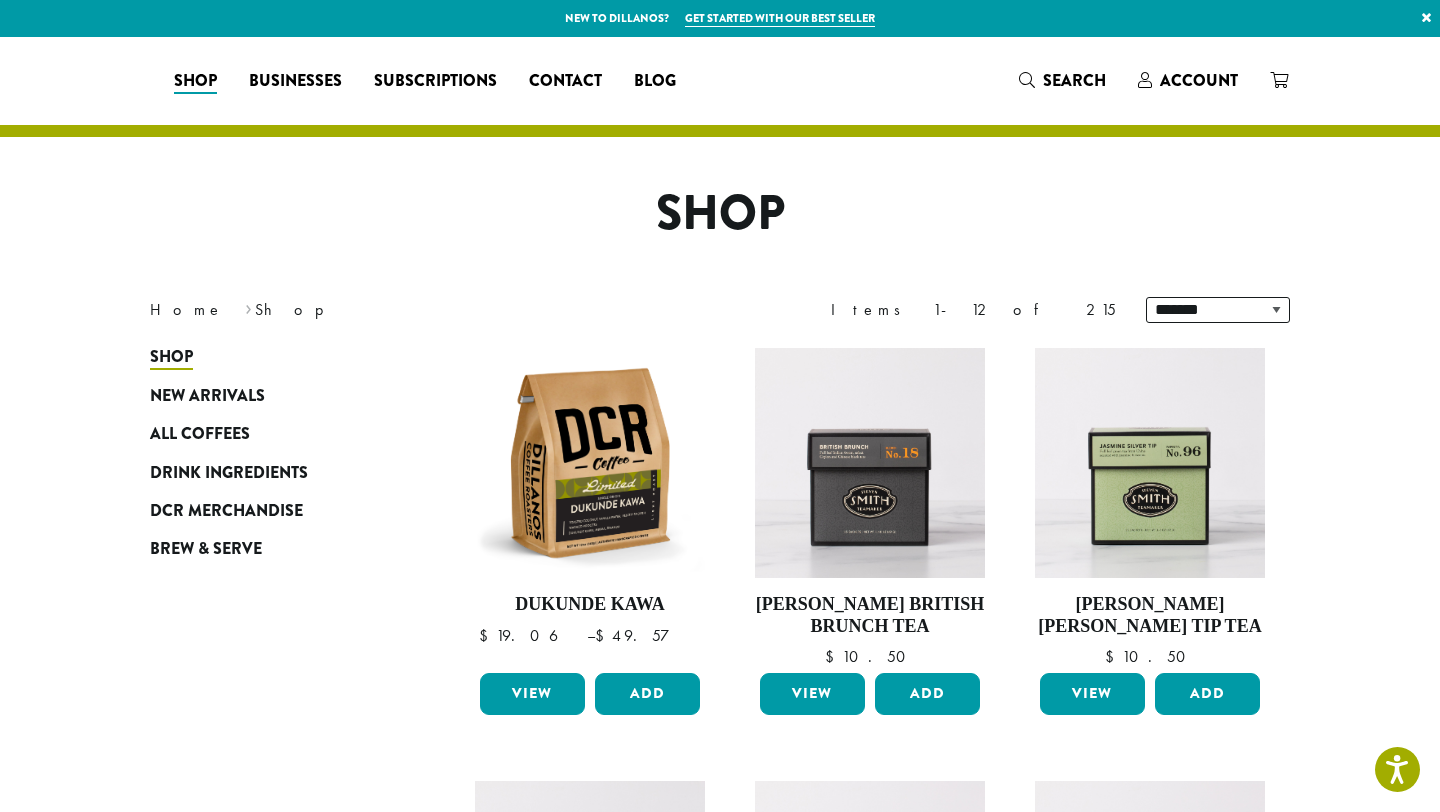scroll, scrollTop: 0, scrollLeft: 0, axis: both 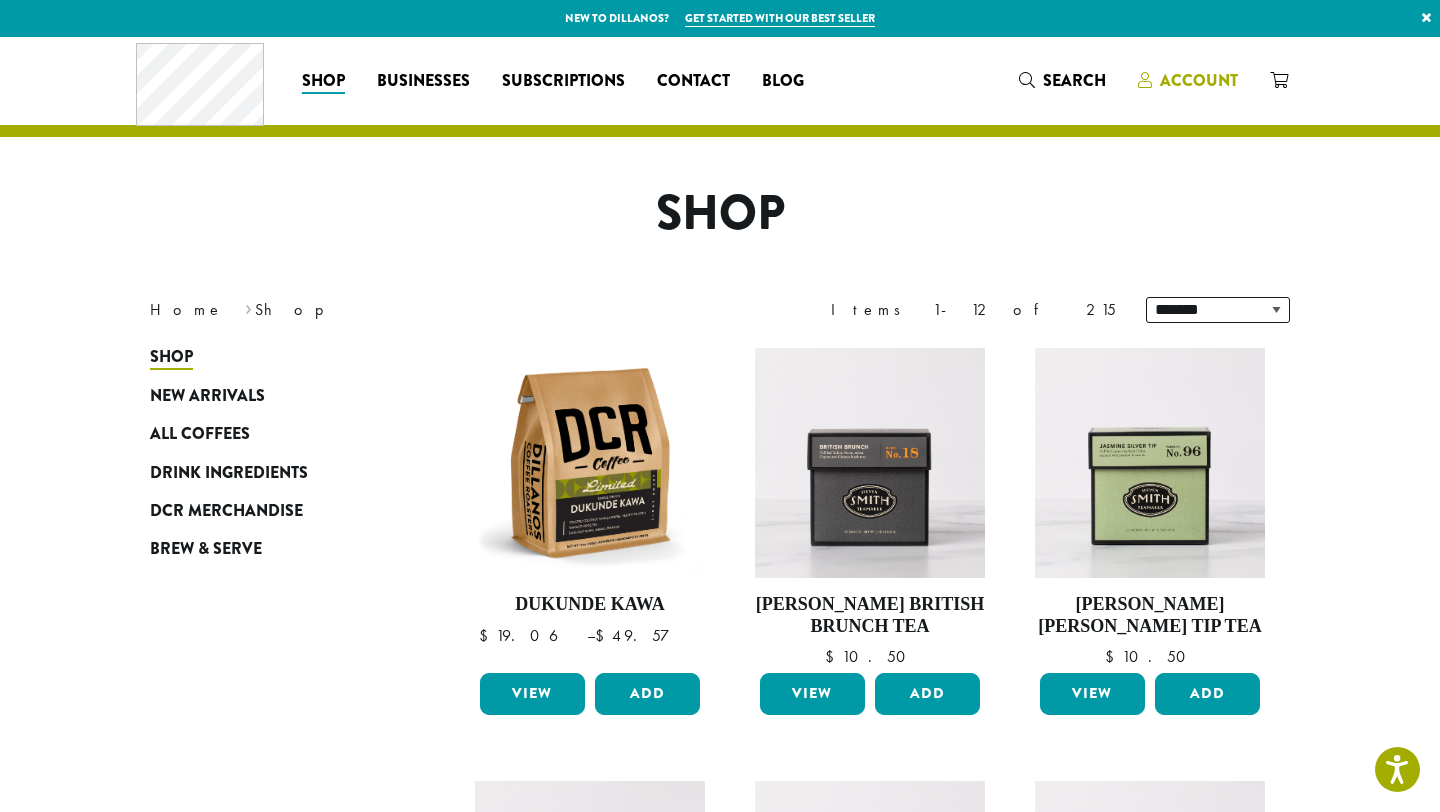 click on "Account" at bounding box center (1199, 80) 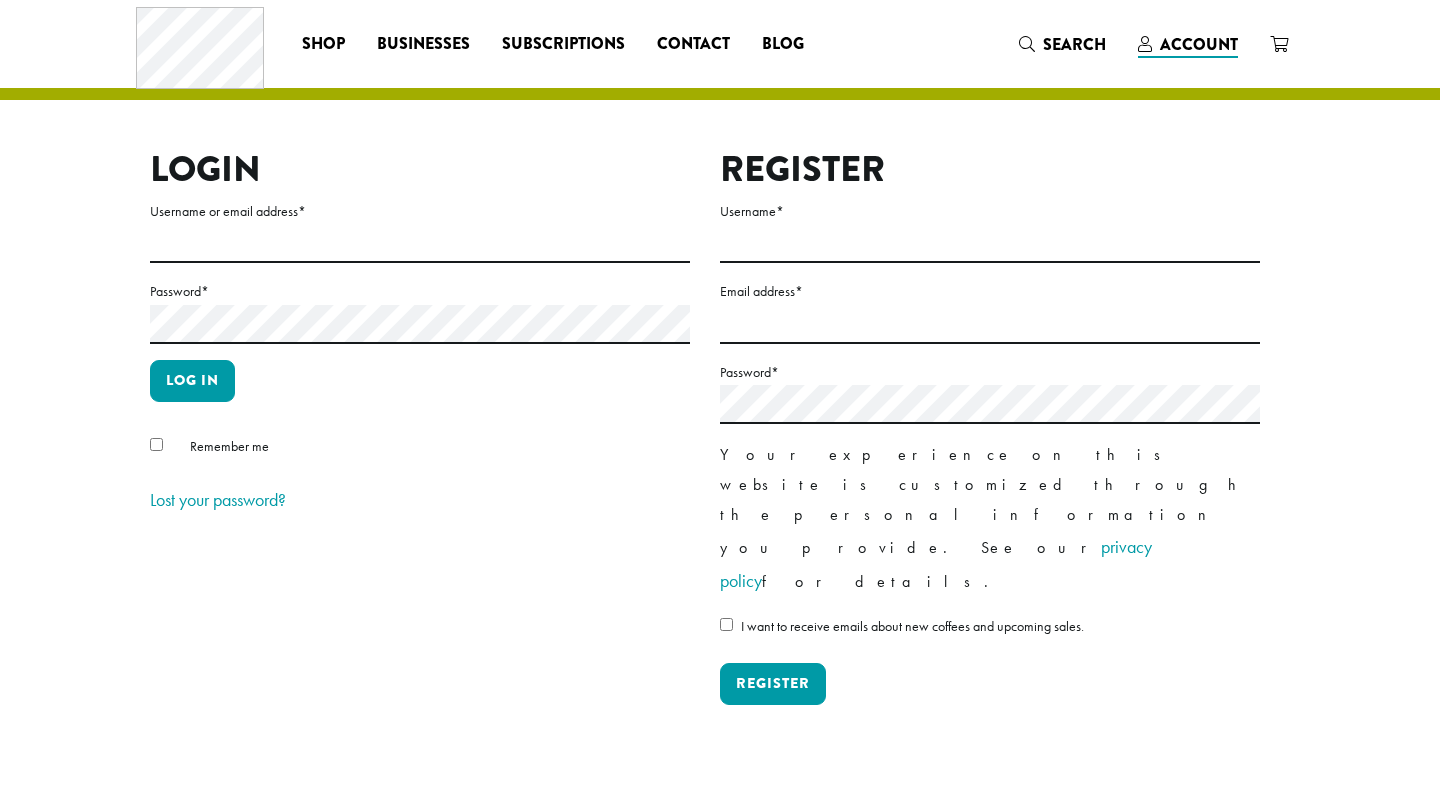 scroll, scrollTop: 0, scrollLeft: 0, axis: both 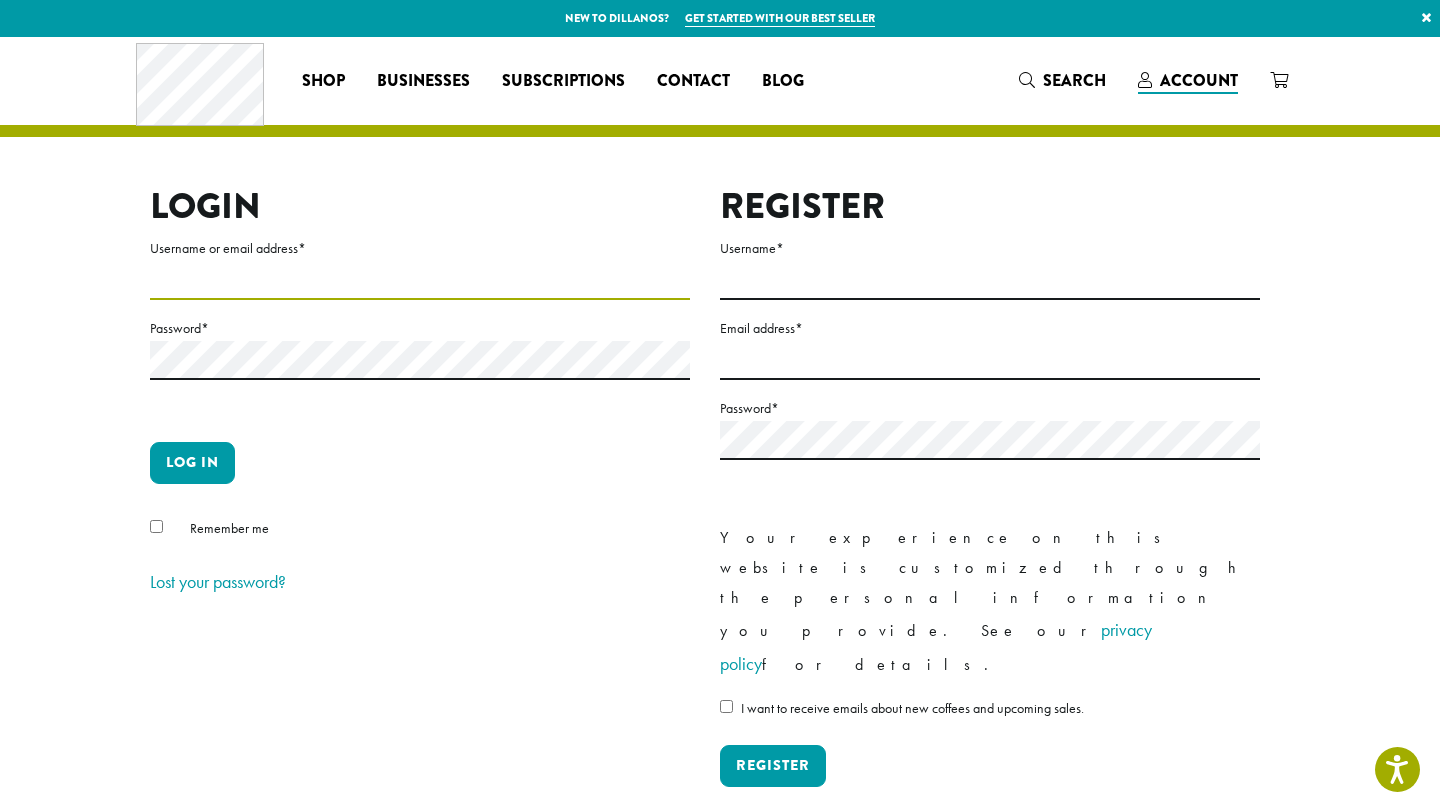 click on "Username or email address  *" at bounding box center (420, 280) 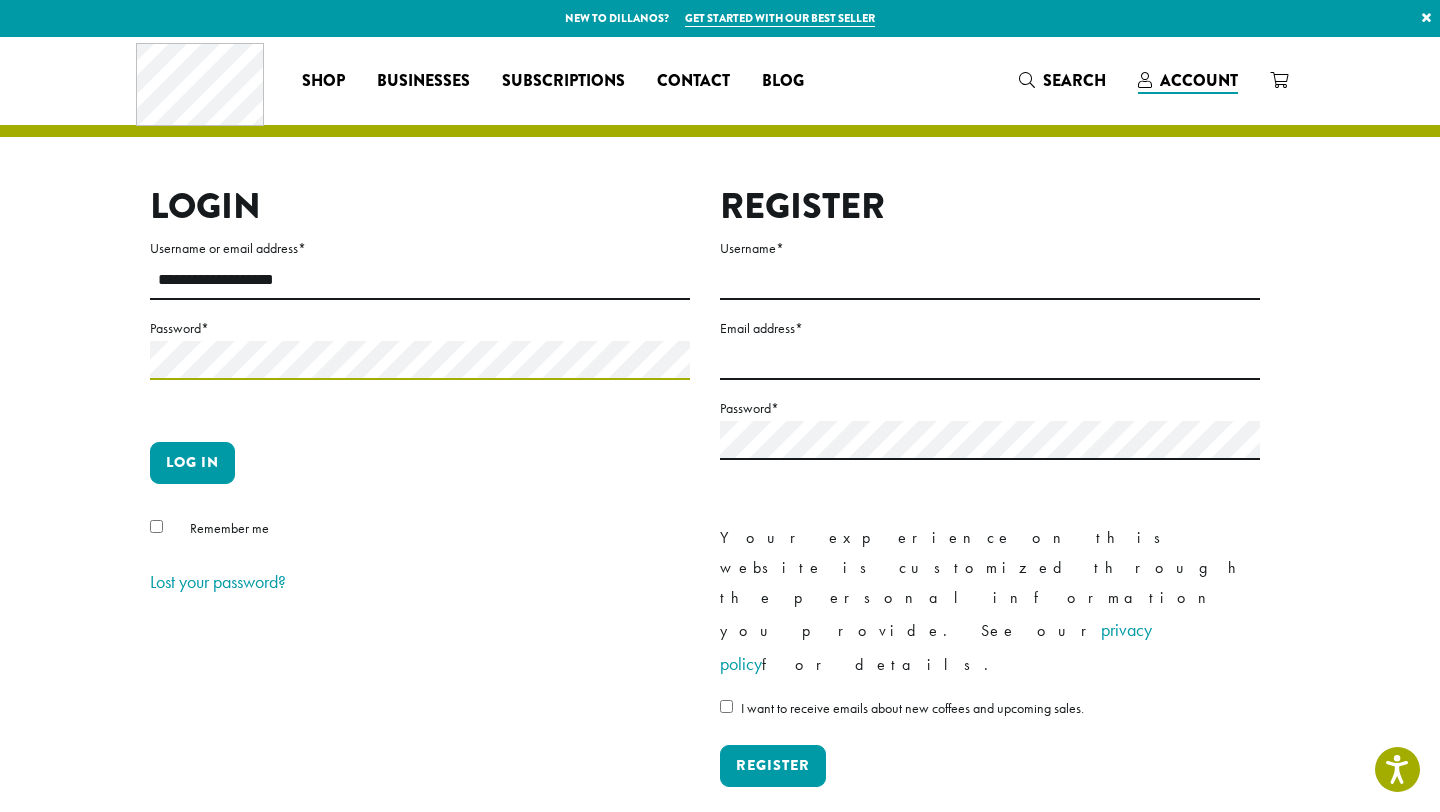 click on "Log in" at bounding box center [192, 463] 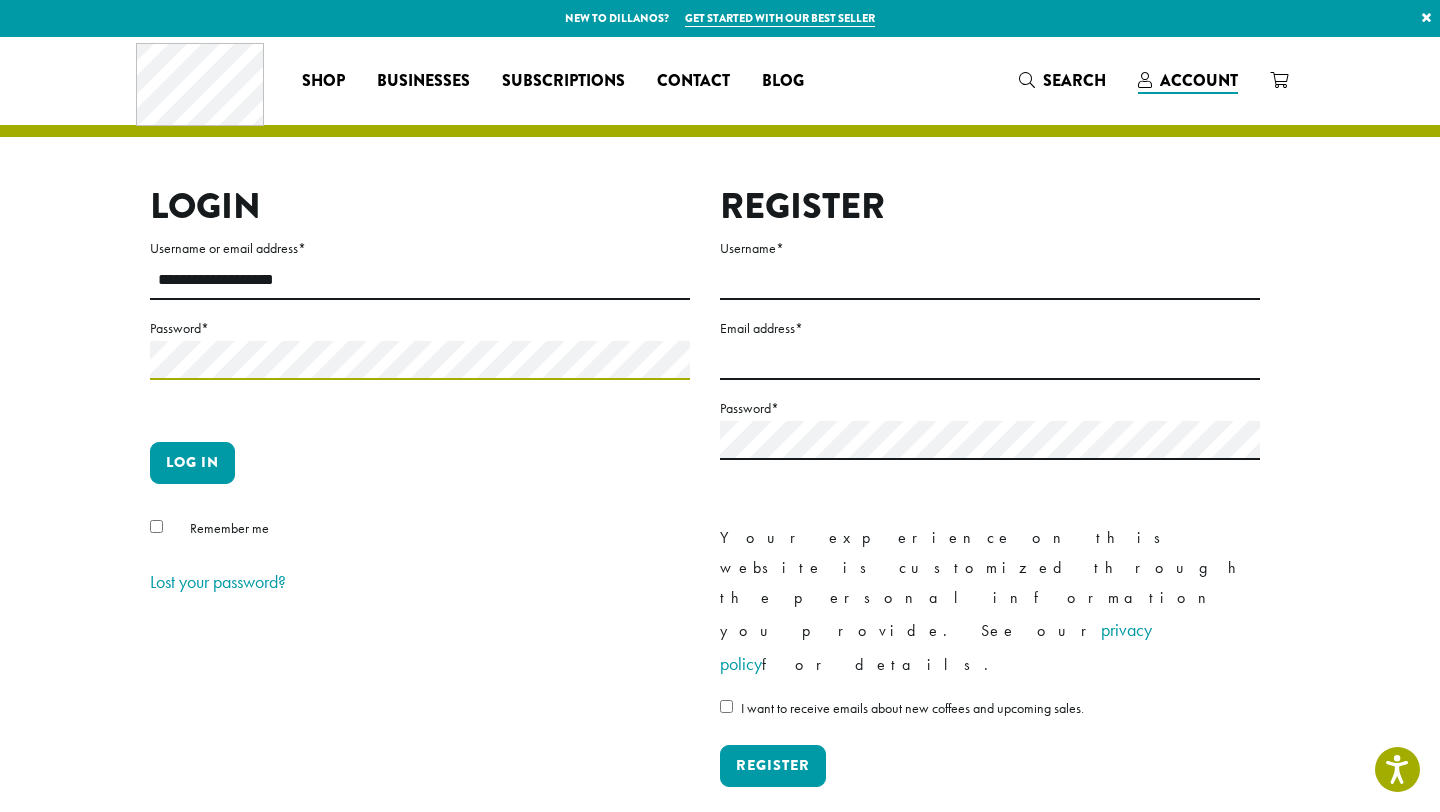 click on "**********" at bounding box center (720, 452) 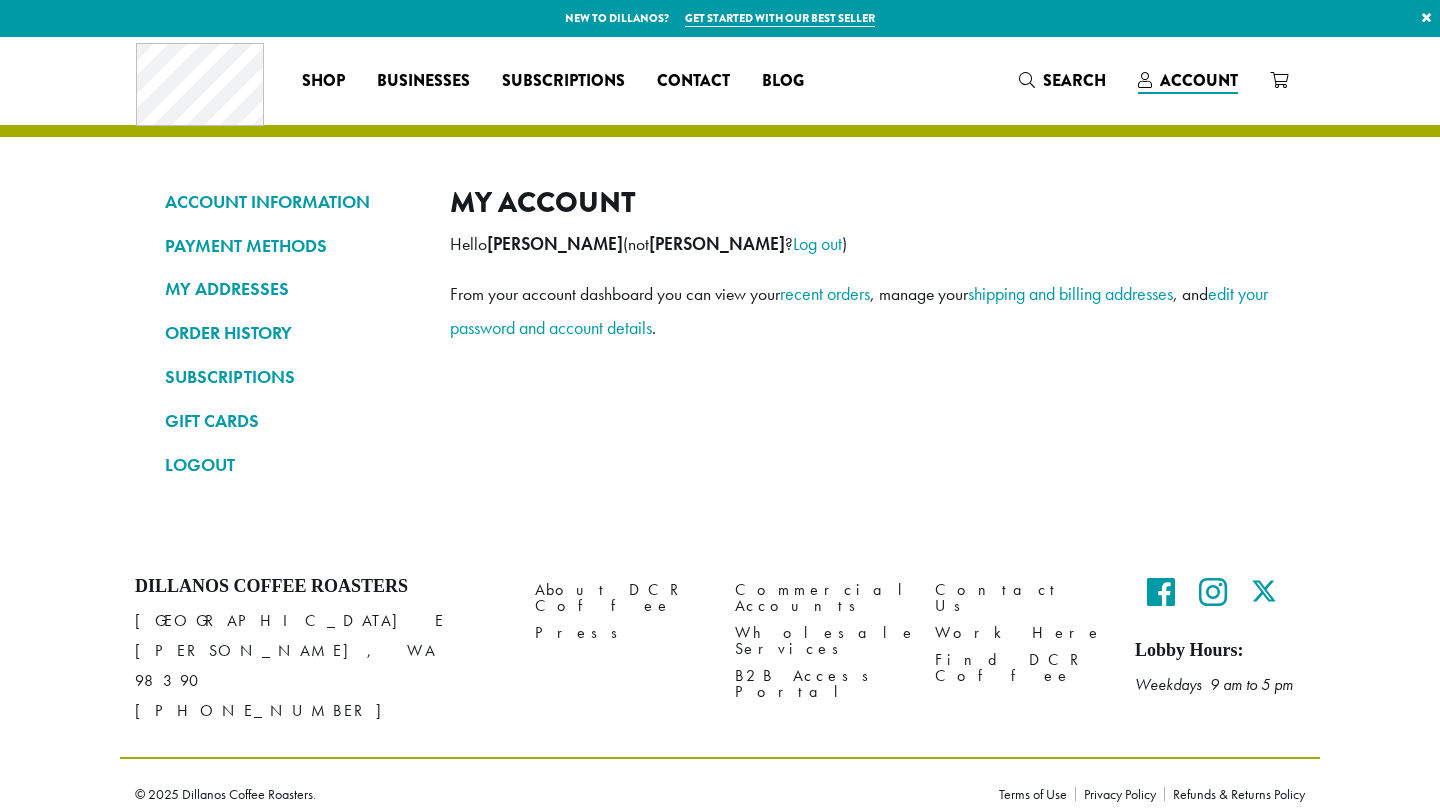 scroll, scrollTop: 0, scrollLeft: 0, axis: both 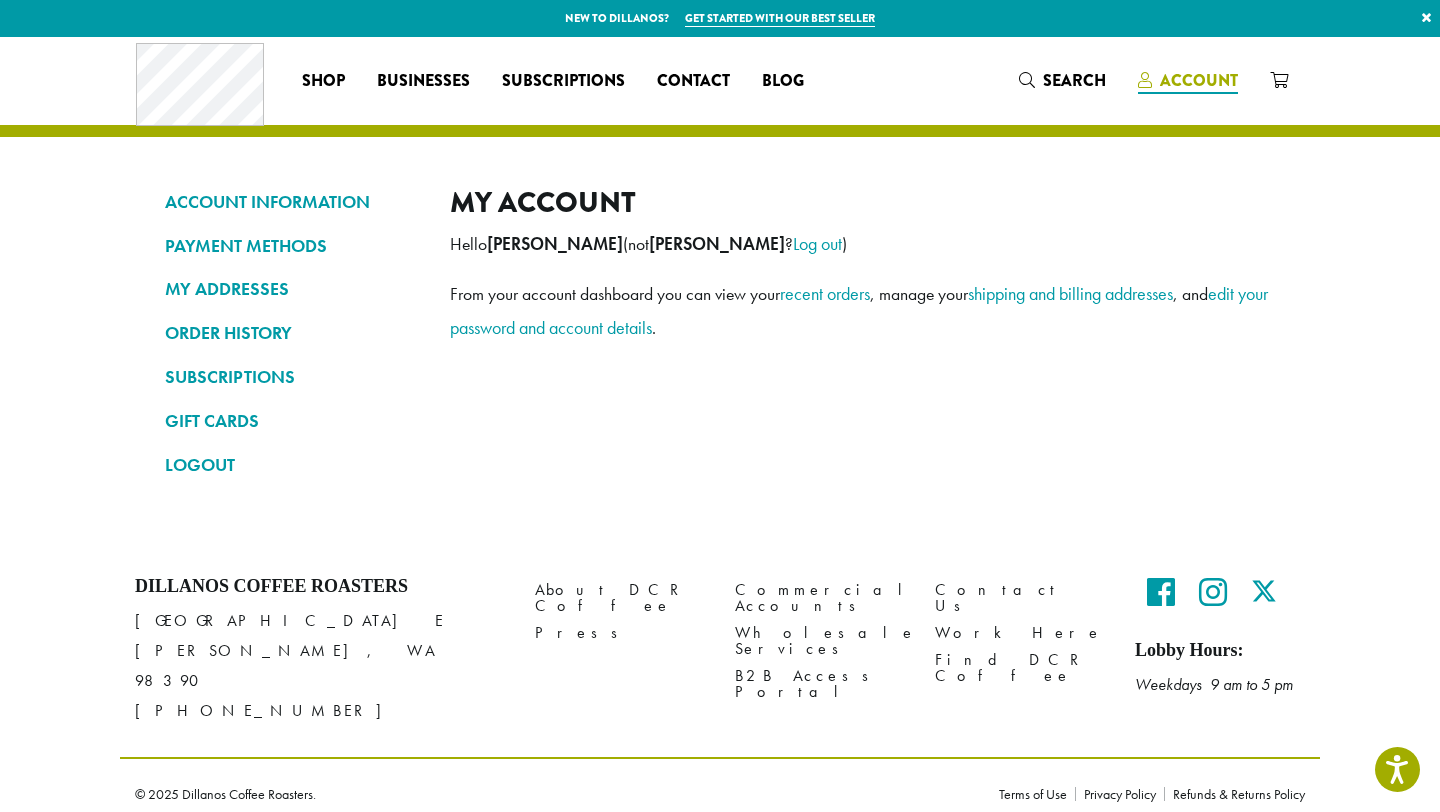 click on "Account" at bounding box center (1188, 80) 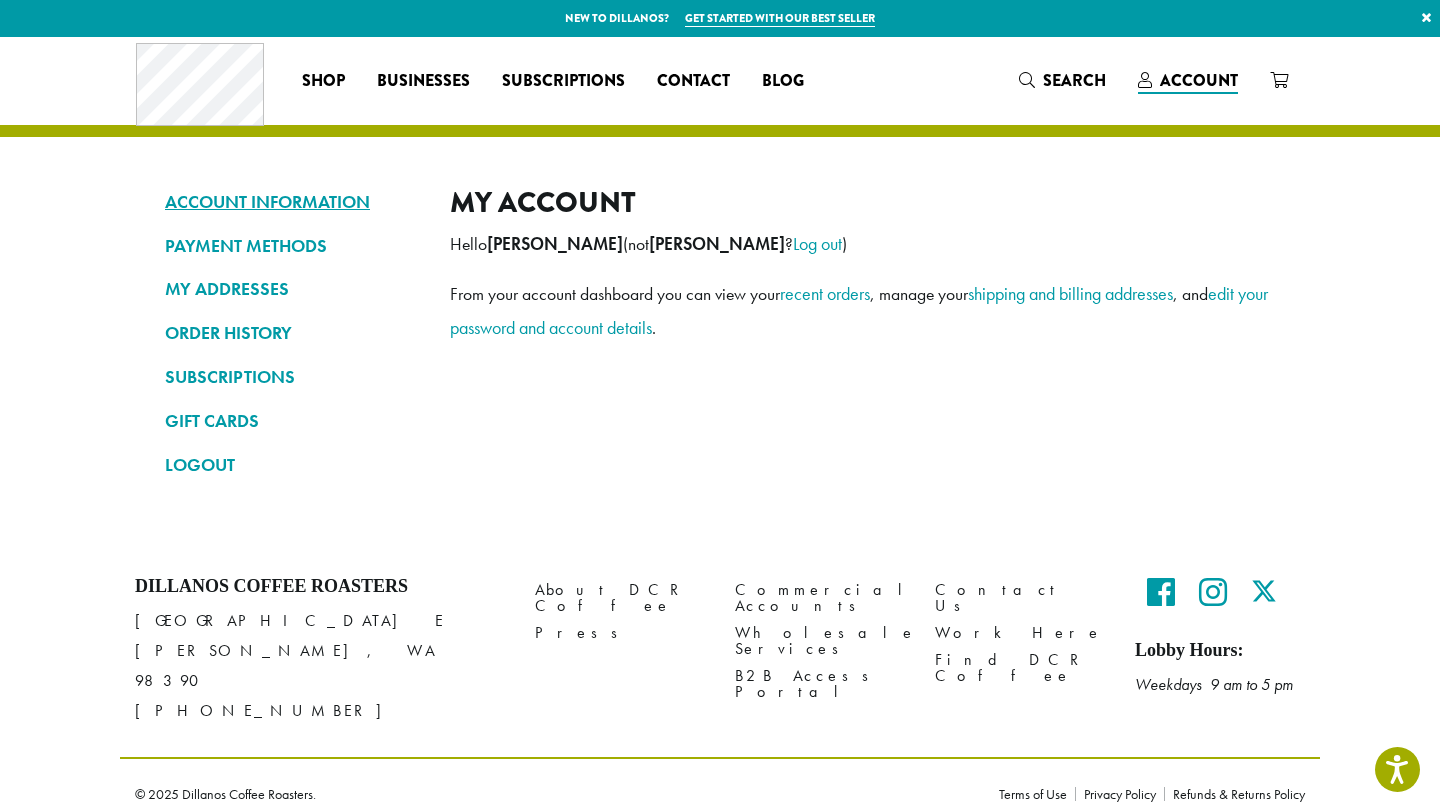 click on "ACCOUNT INFORMATION" at bounding box center [292, 202] 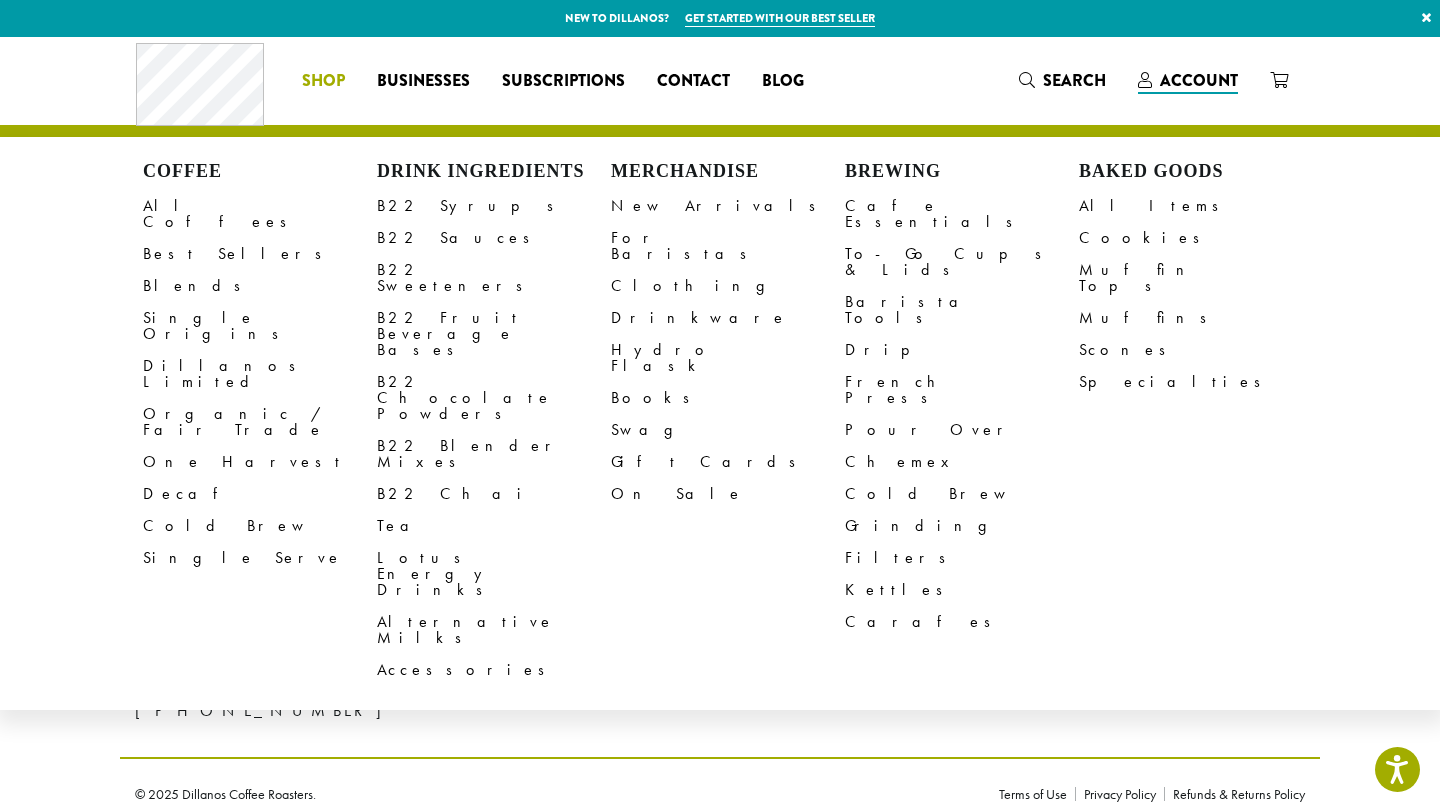 click on "Shop" at bounding box center (323, 81) 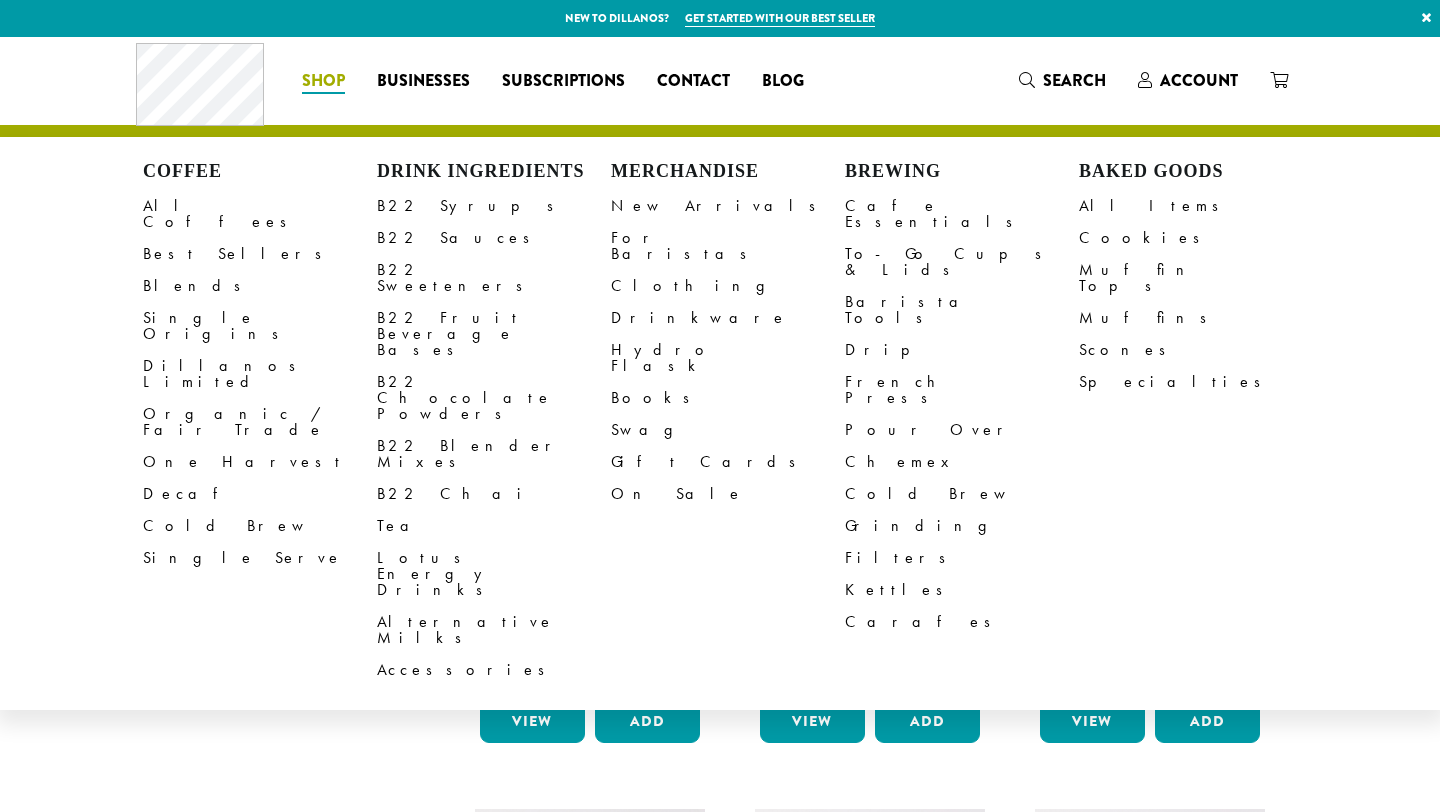scroll, scrollTop: 0, scrollLeft: 0, axis: both 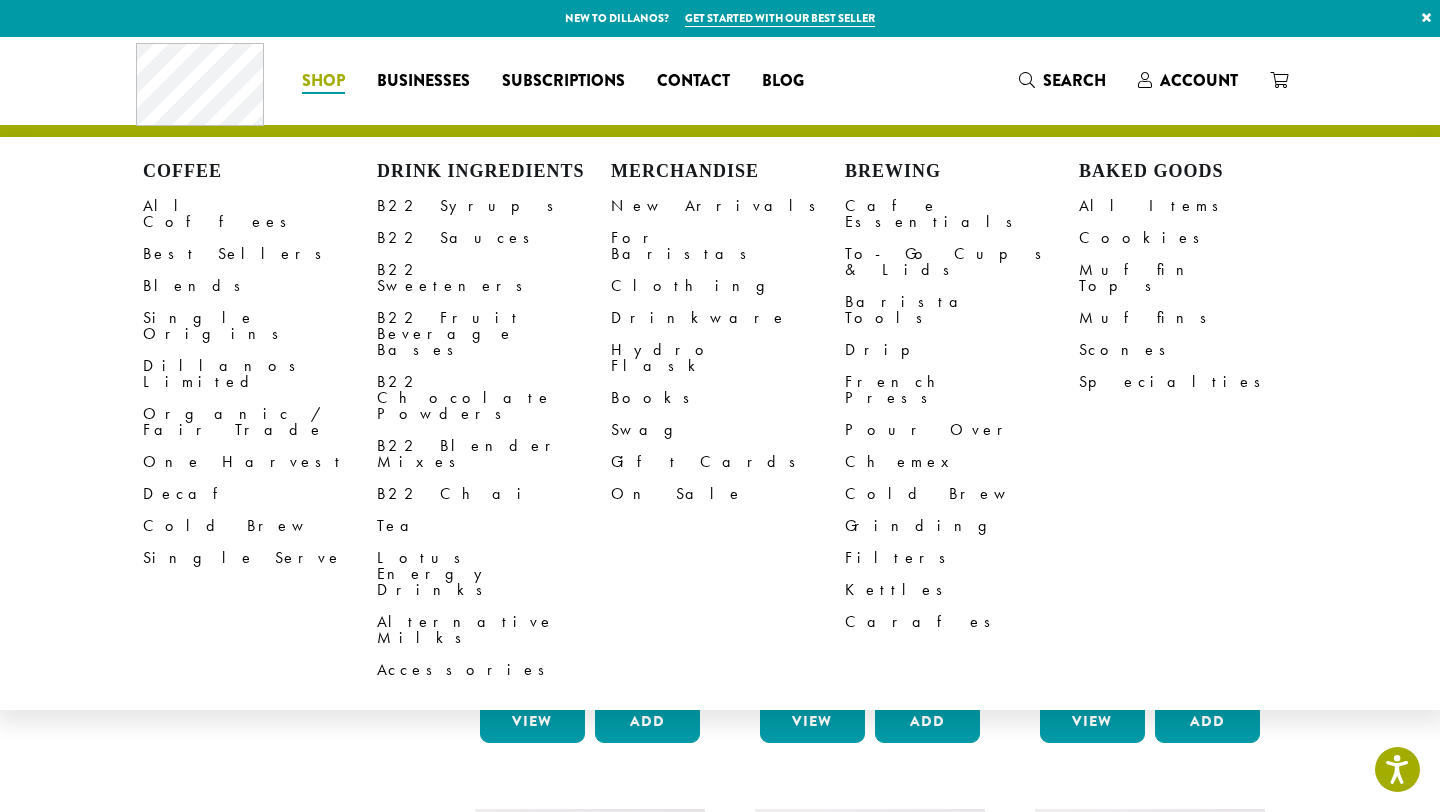 click on "**********" at bounding box center [720, 1323] 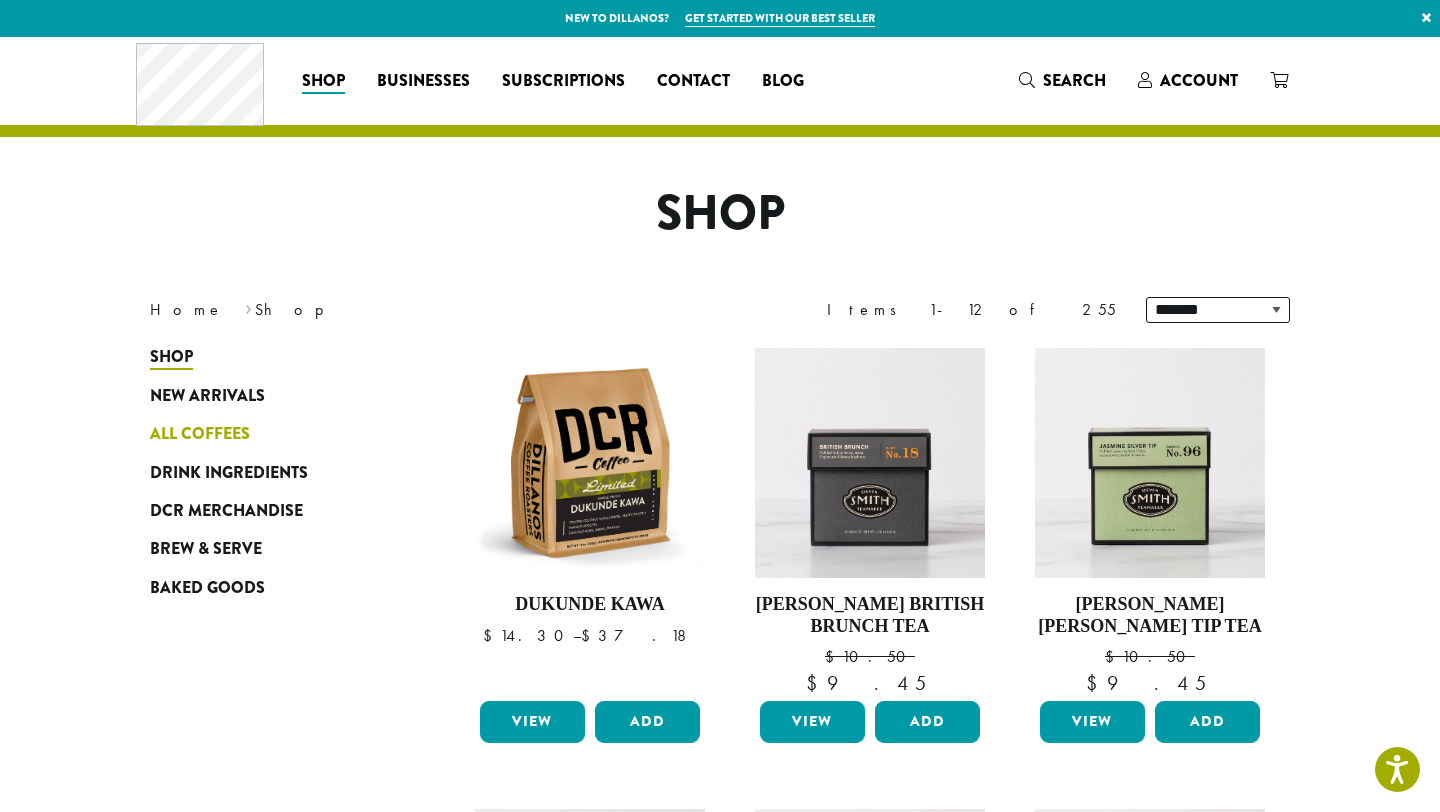 click on "All Coffees" at bounding box center [200, 434] 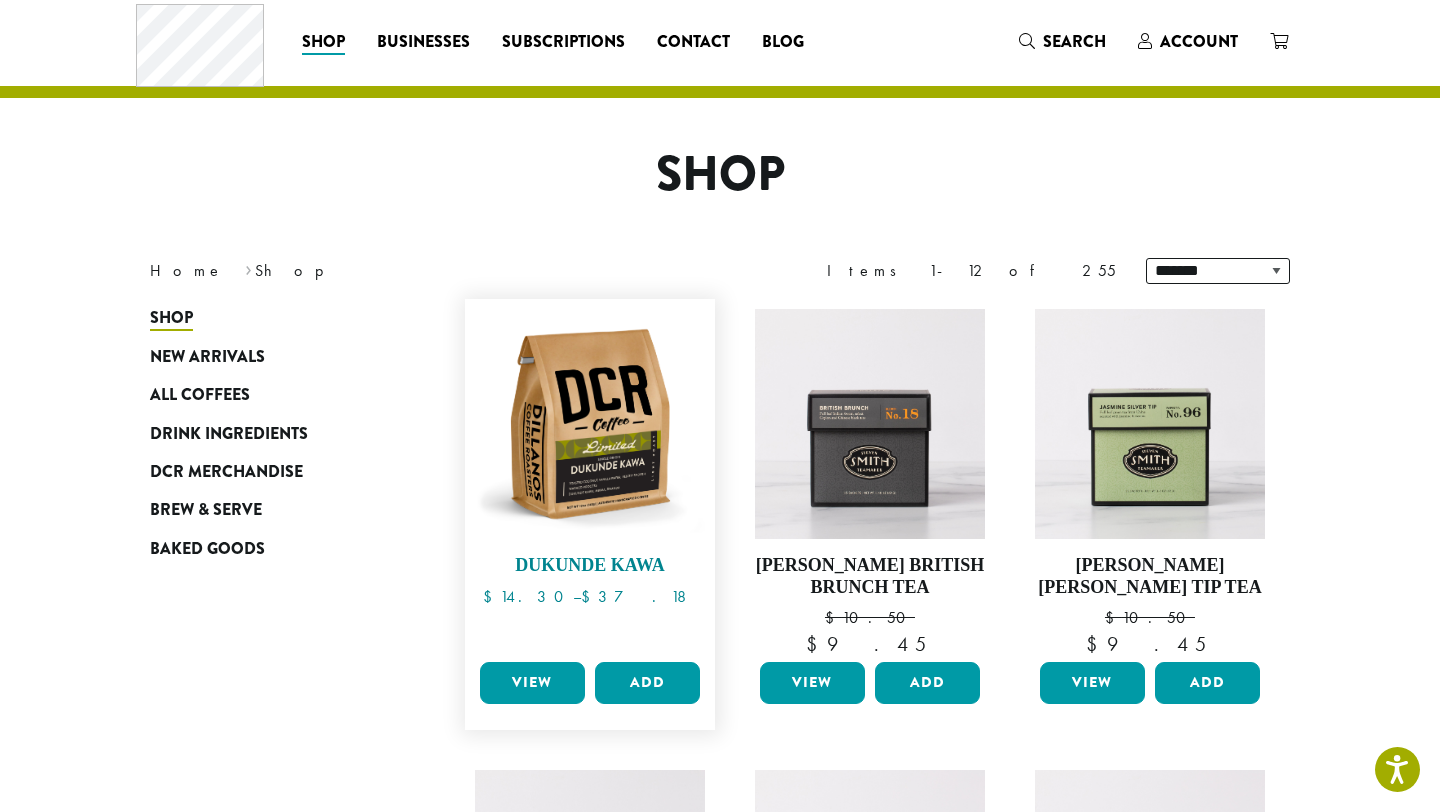 scroll, scrollTop: 44, scrollLeft: 0, axis: vertical 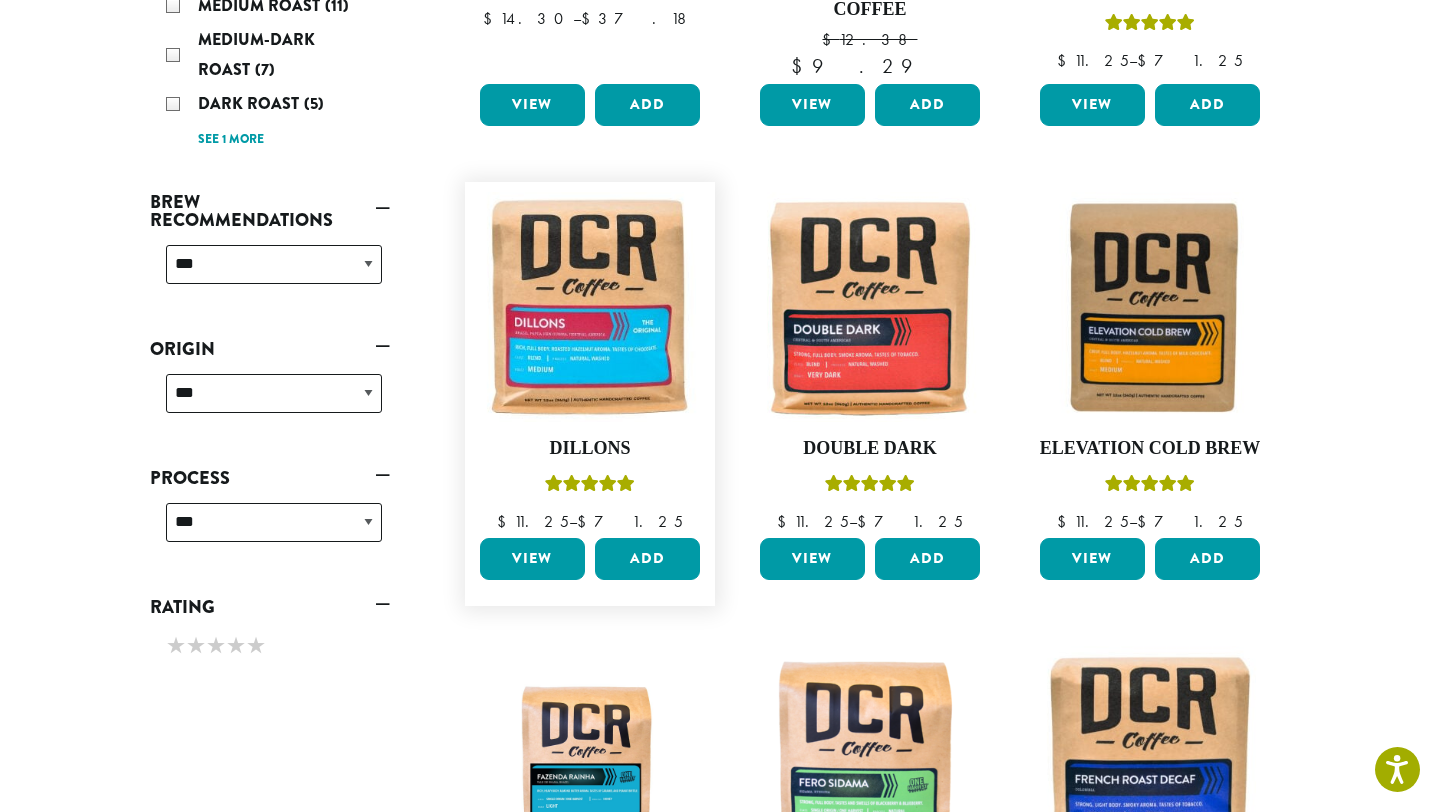 click on "View" at bounding box center (532, 559) 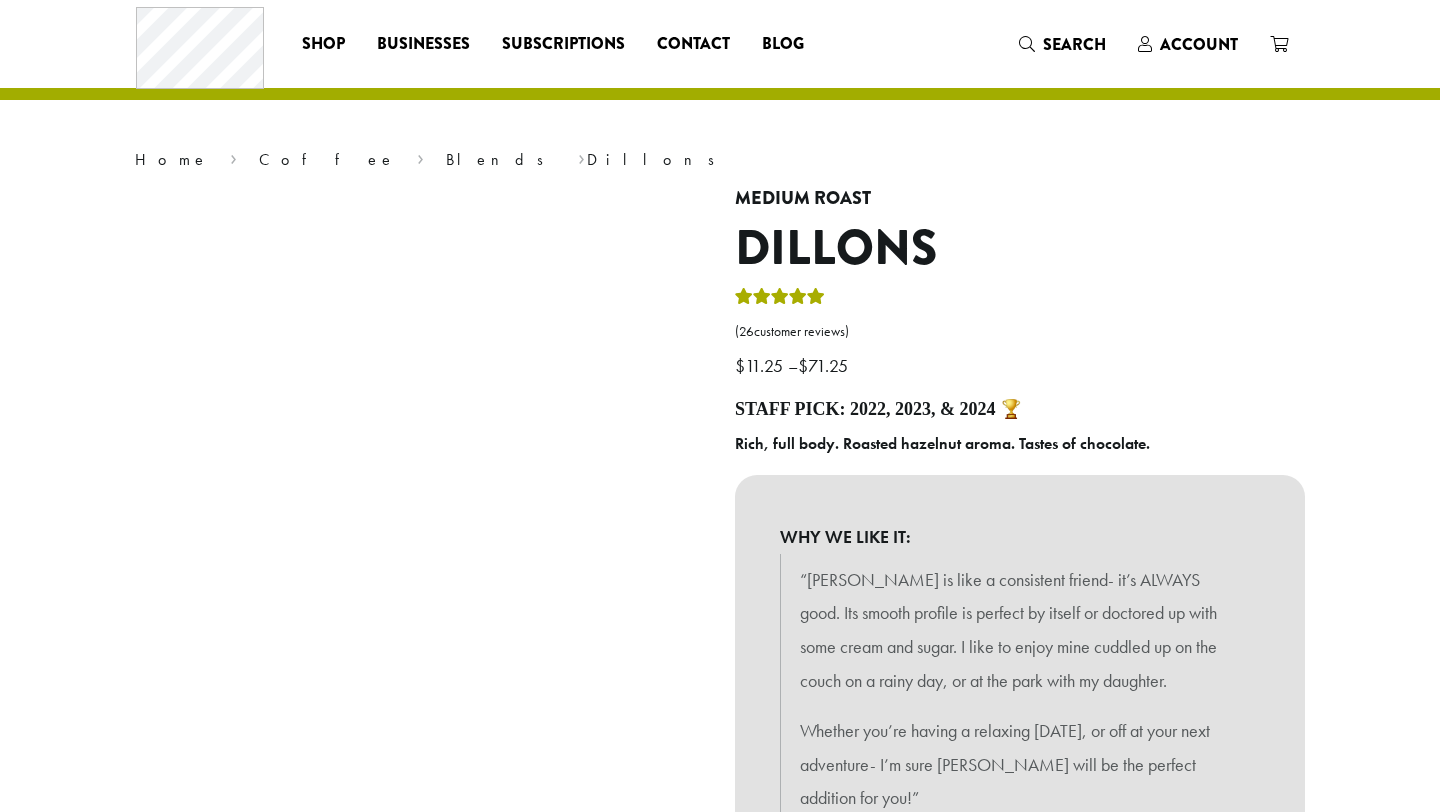 scroll, scrollTop: 0, scrollLeft: 0, axis: both 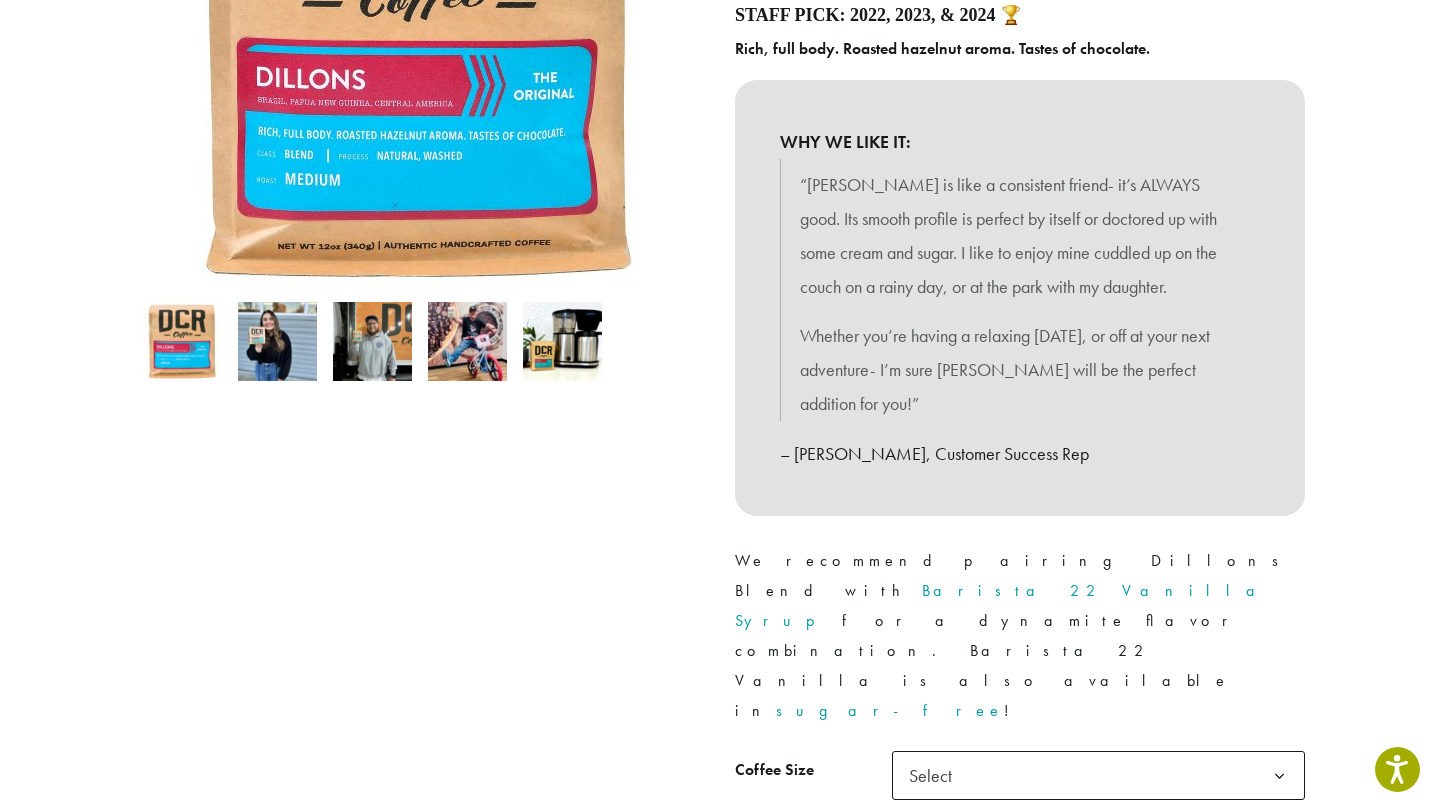 click on "Select" 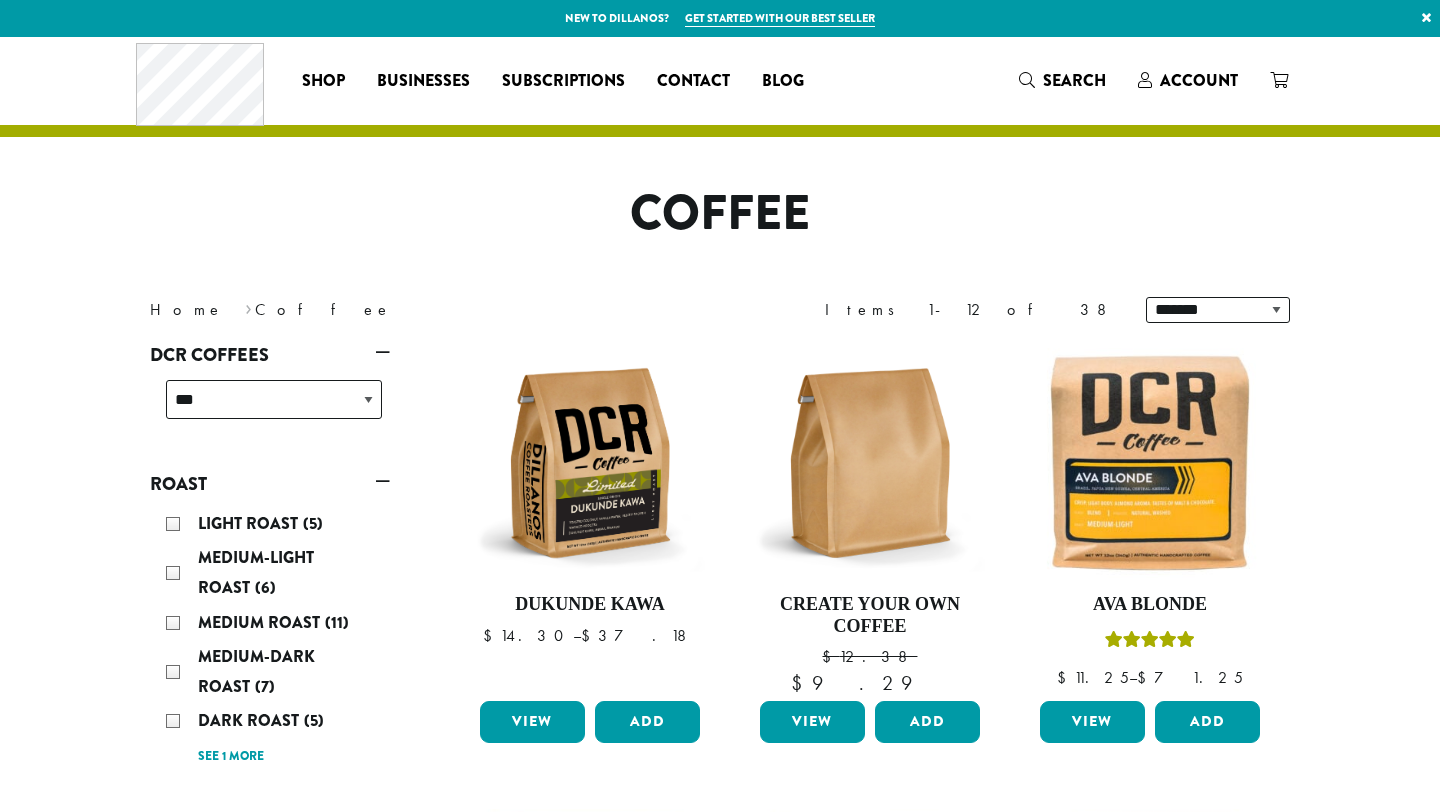 scroll, scrollTop: 1215, scrollLeft: 0, axis: vertical 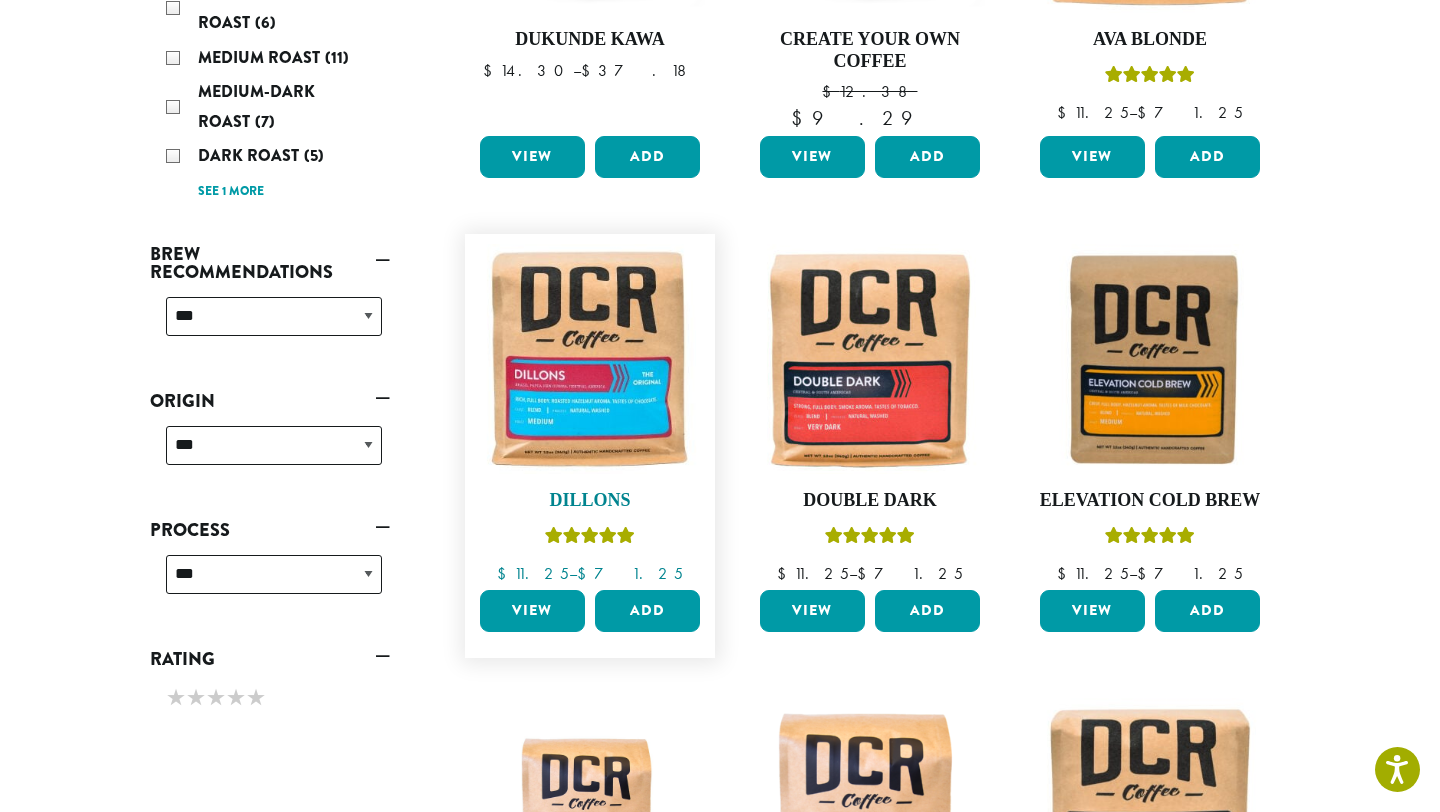 click at bounding box center (590, 359) 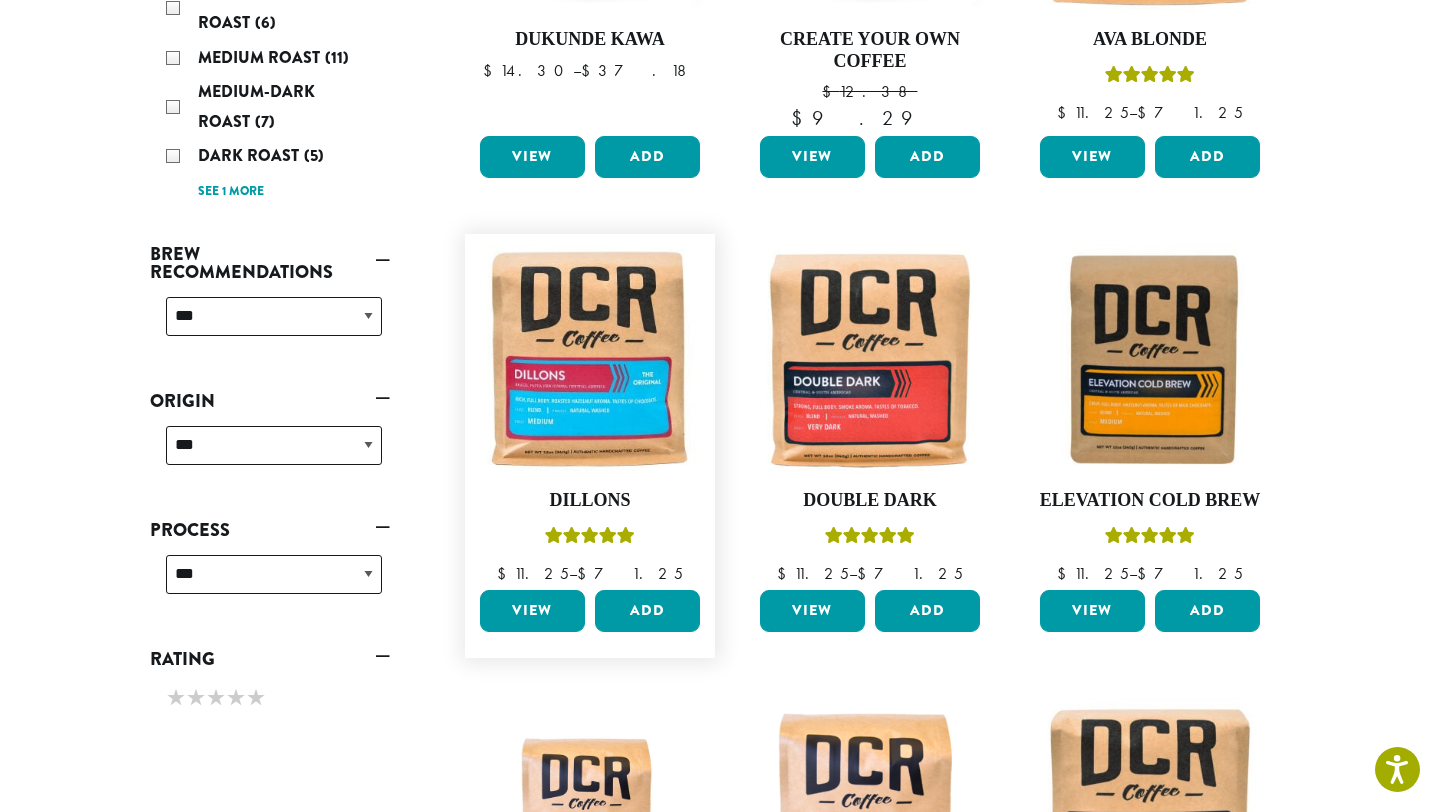 click on "View" at bounding box center (532, 611) 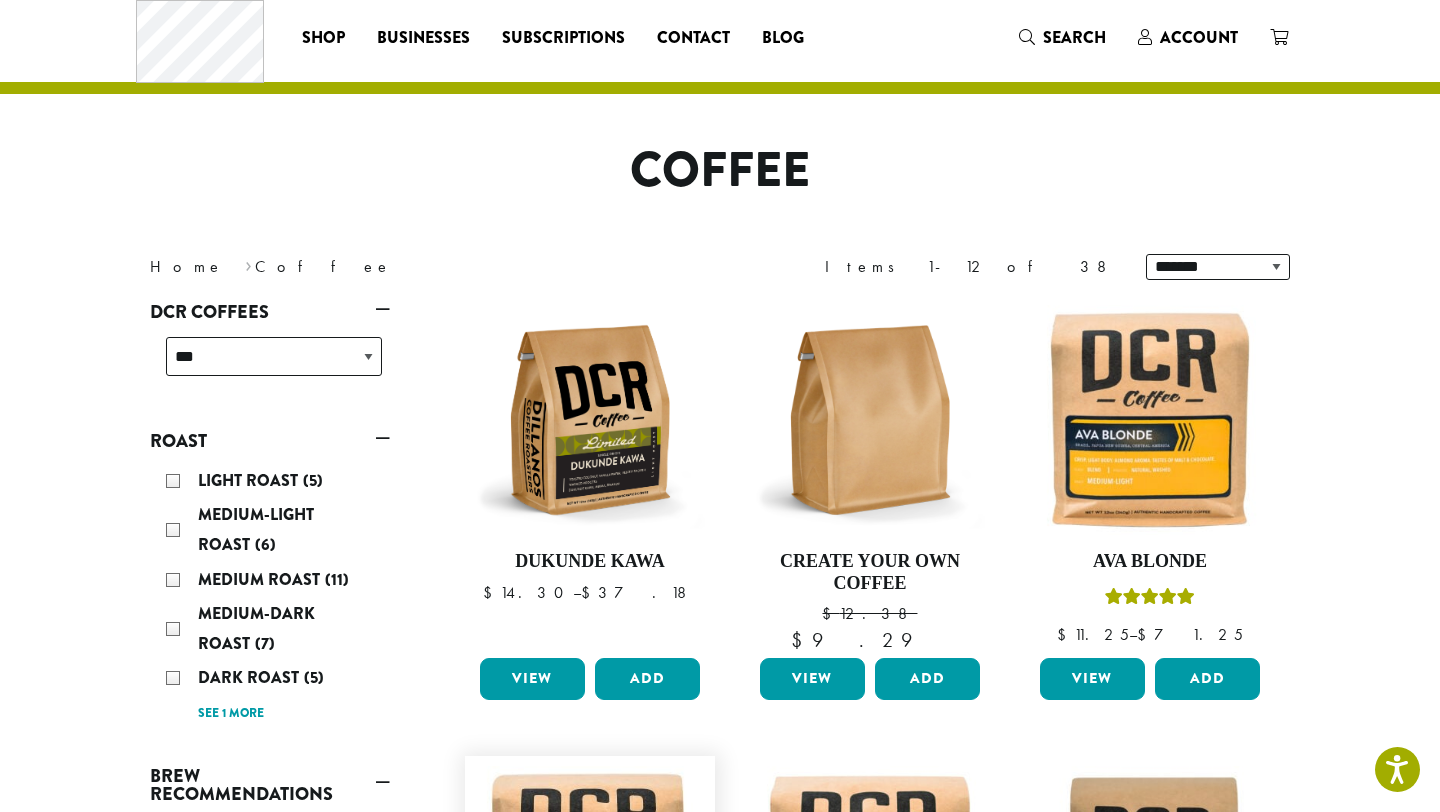 scroll, scrollTop: 0, scrollLeft: 0, axis: both 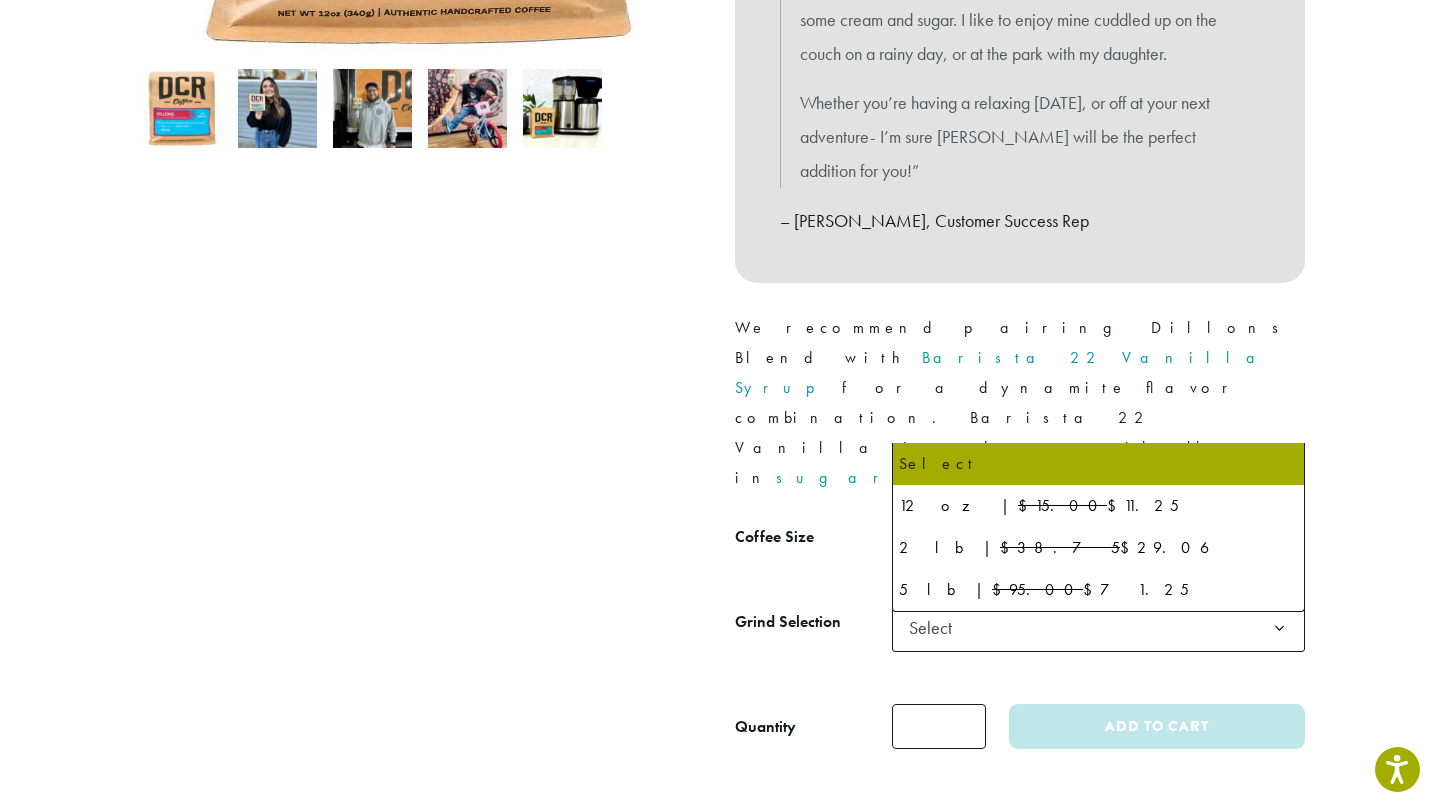 click on "Select" 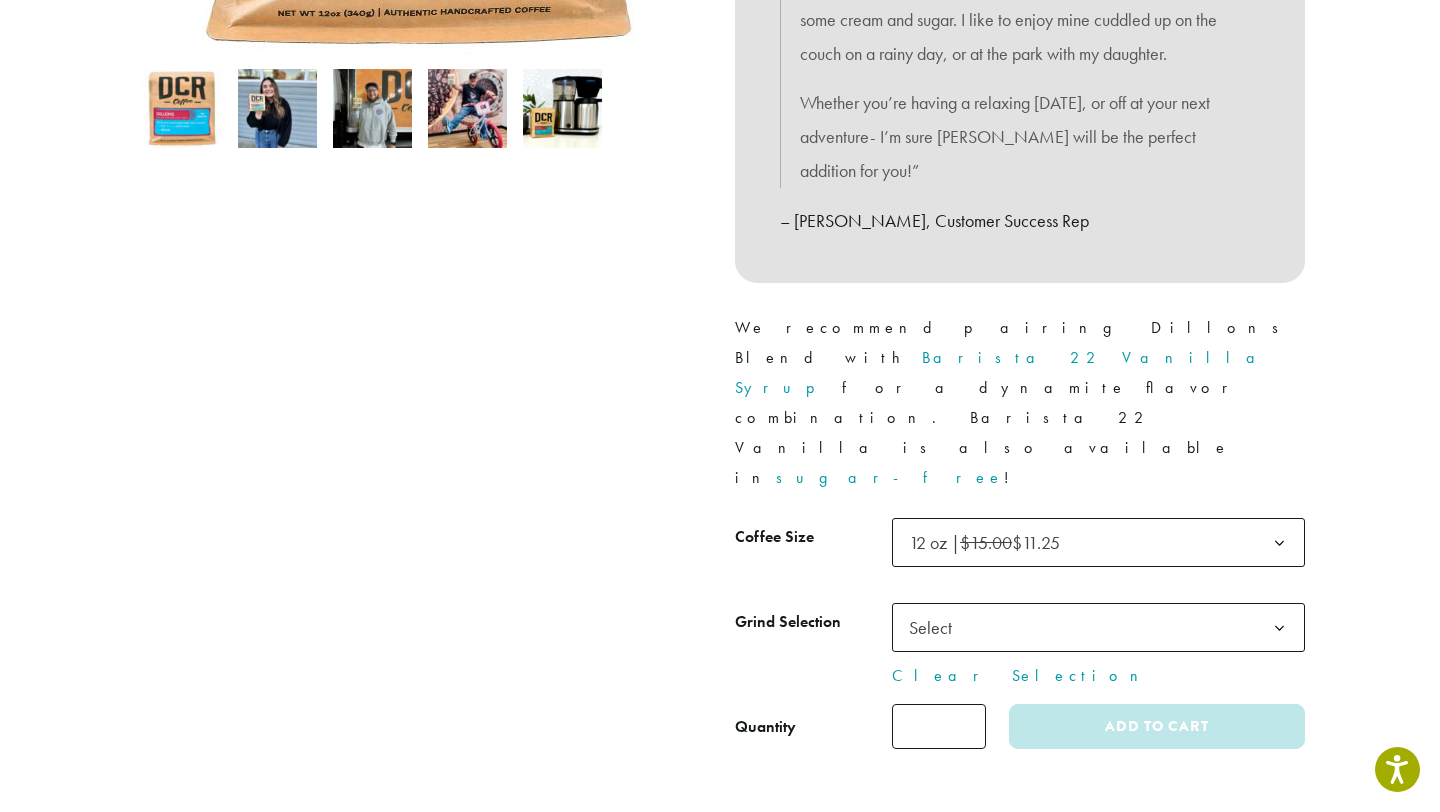 click on "Select" 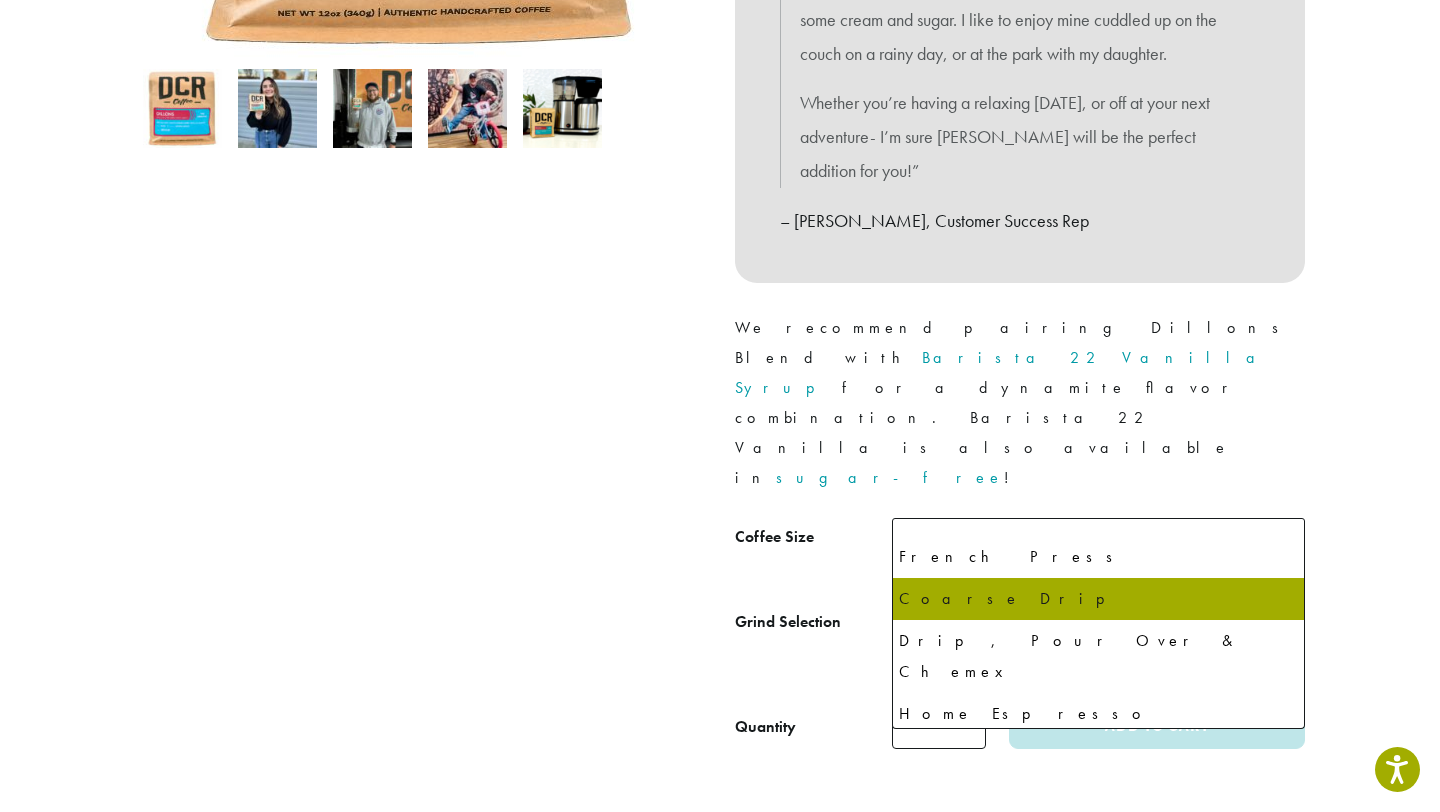 scroll, scrollTop: 122, scrollLeft: 0, axis: vertical 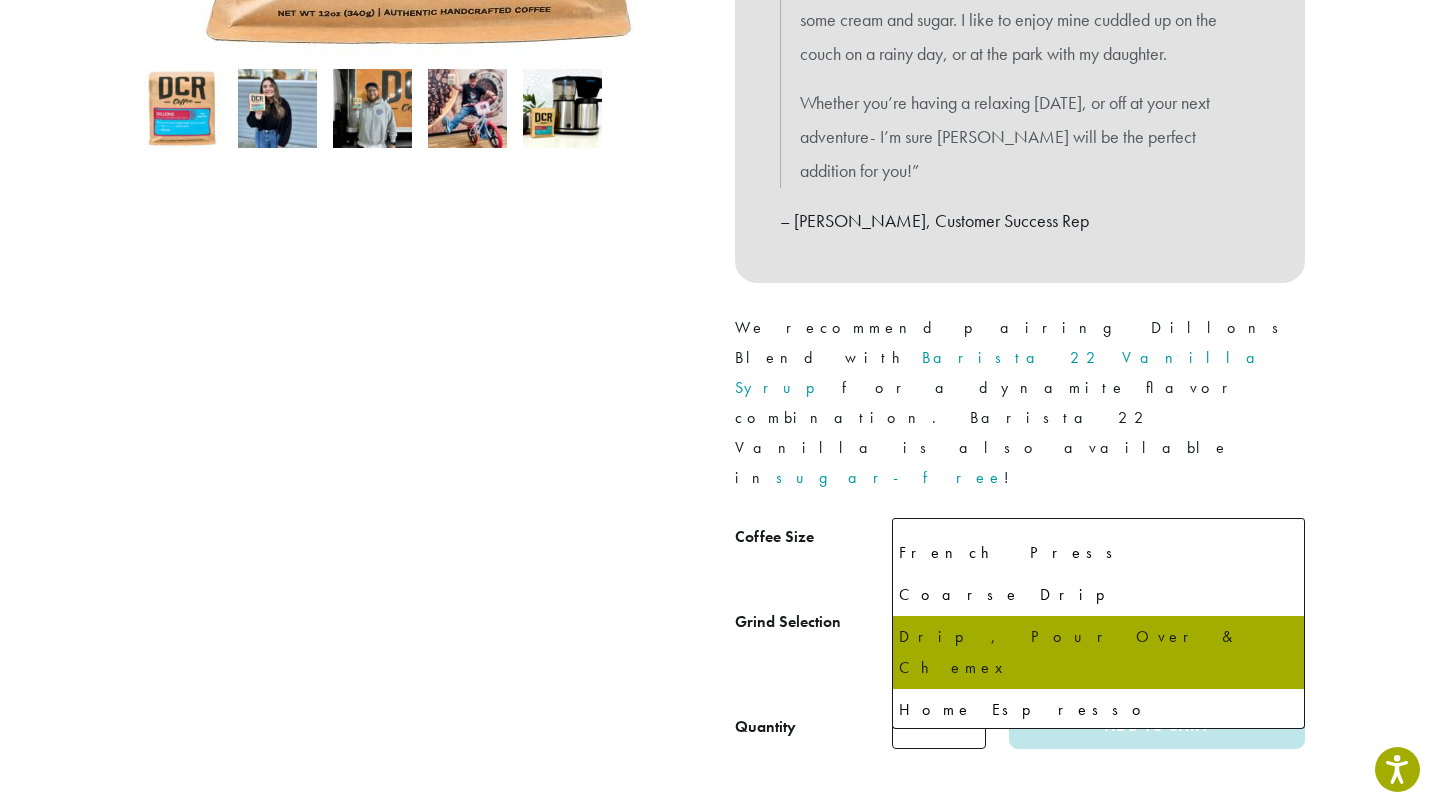 select on "*********" 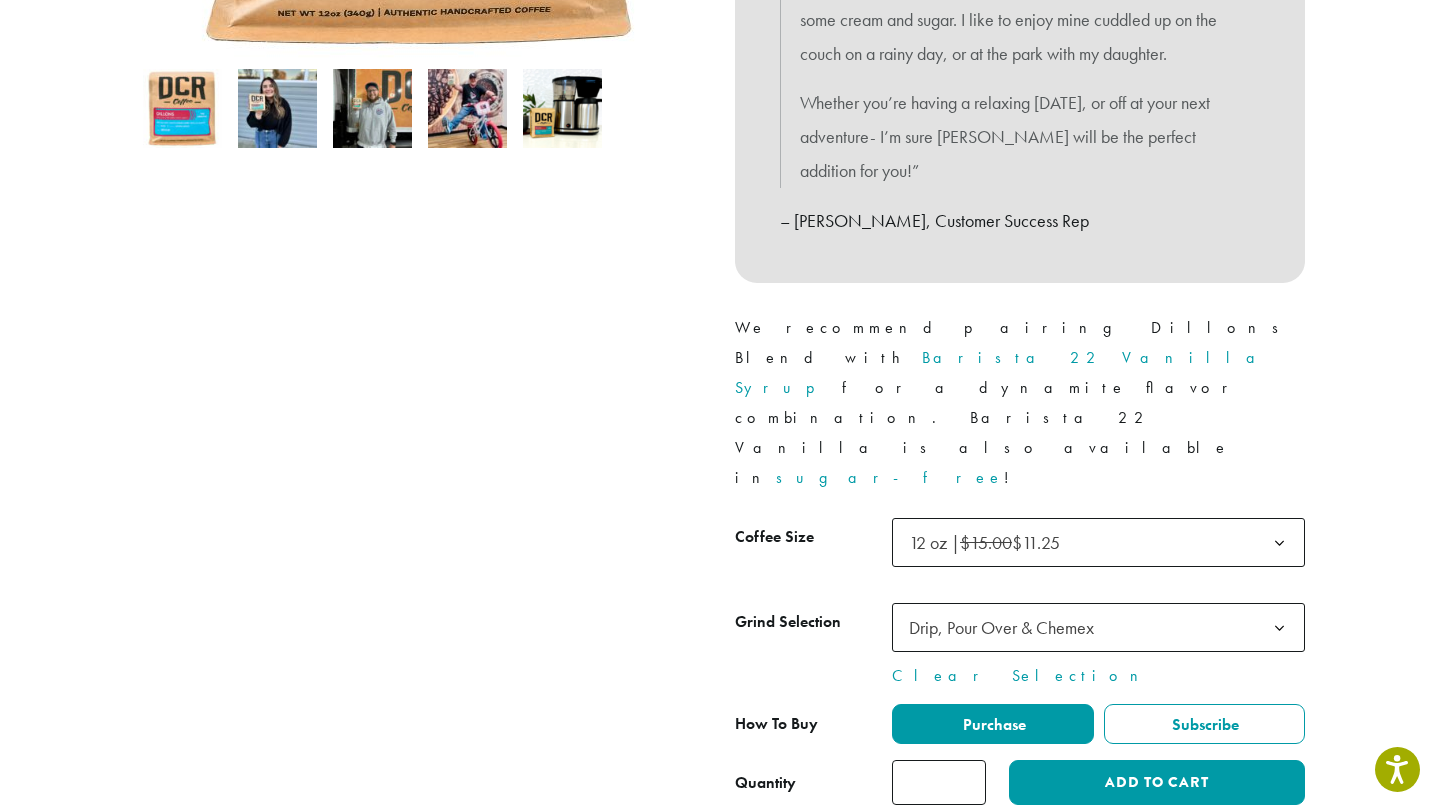 click on "*" 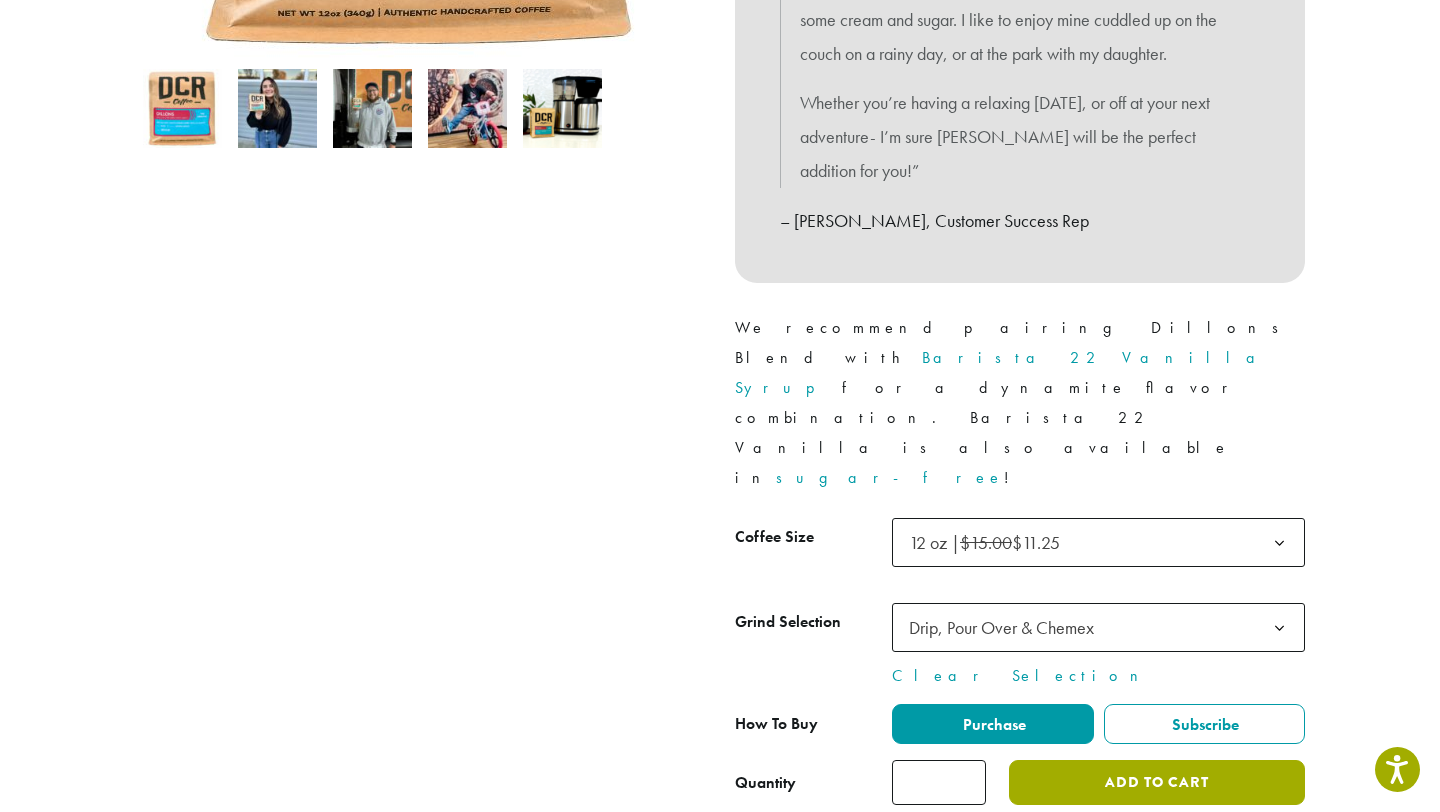type on "*" 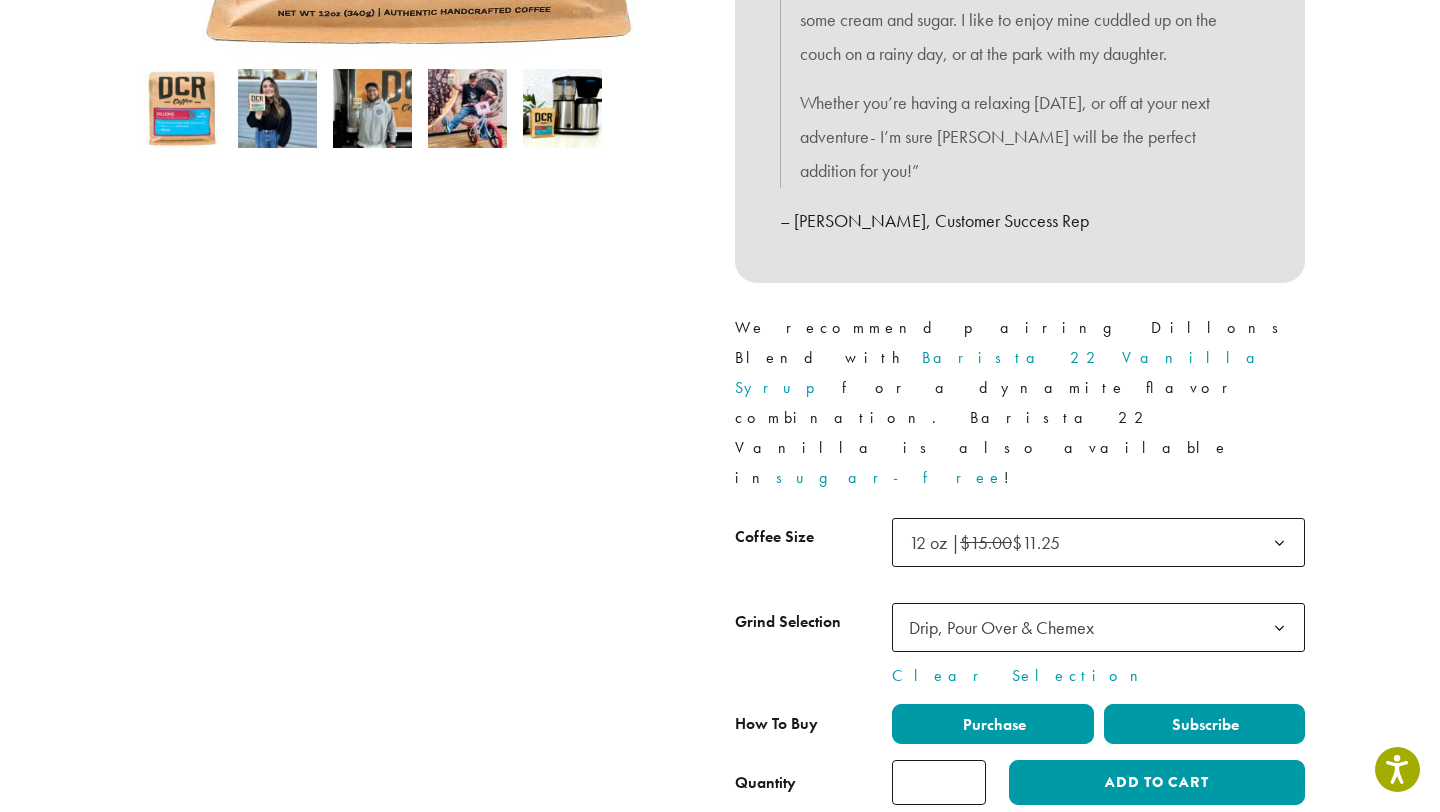 click on "Subscribe" 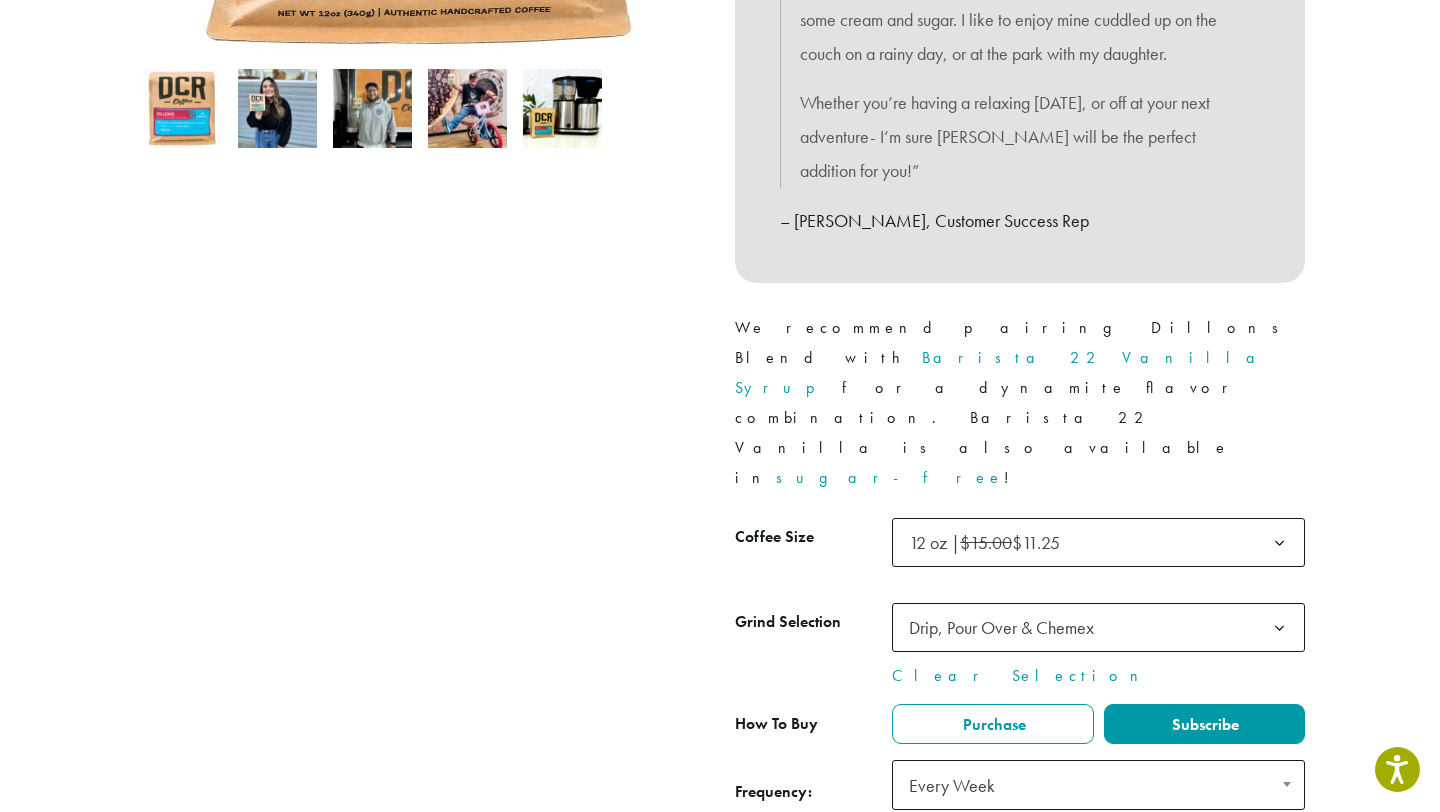 click on "Every Week" 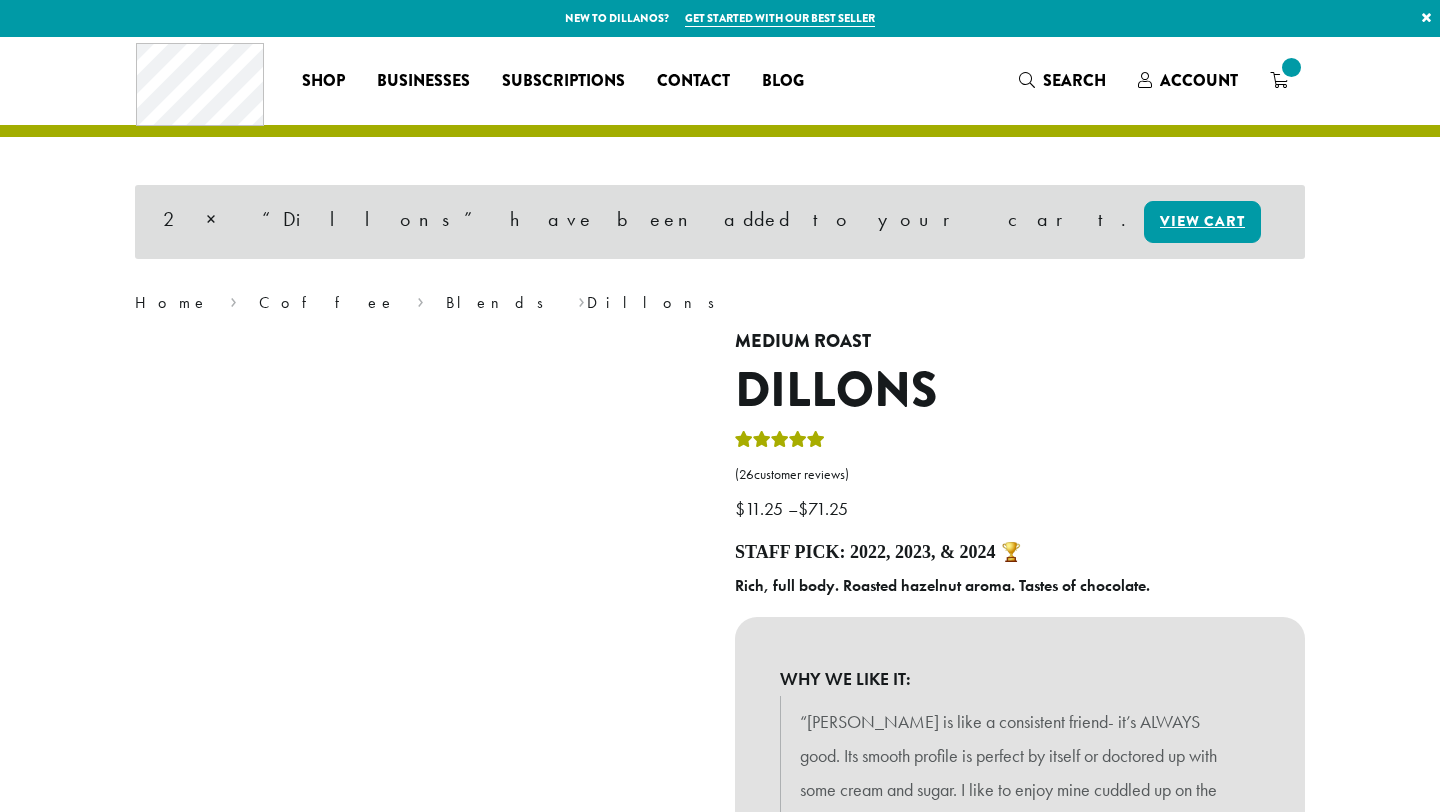 scroll, scrollTop: 0, scrollLeft: 0, axis: both 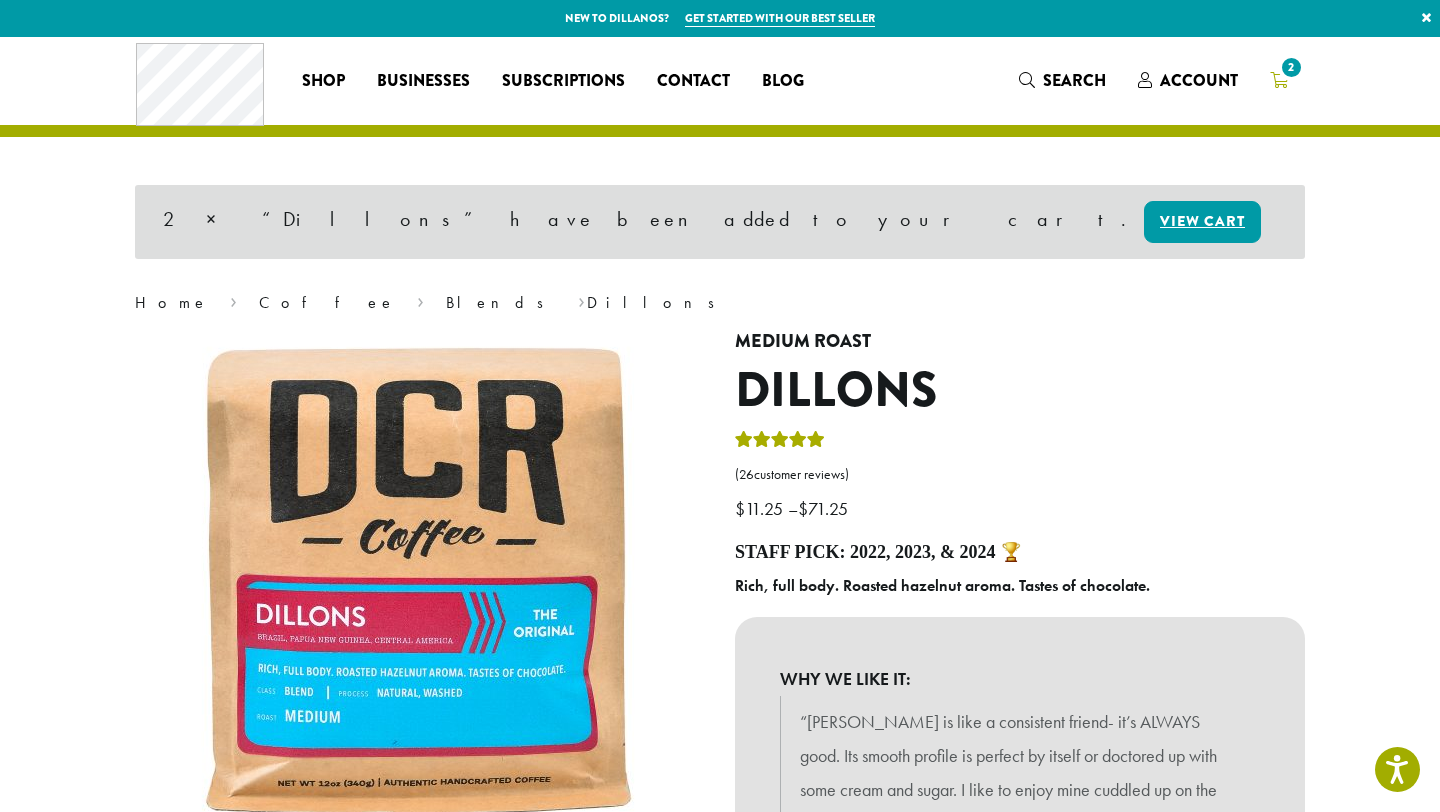click on "2" at bounding box center (1291, 67) 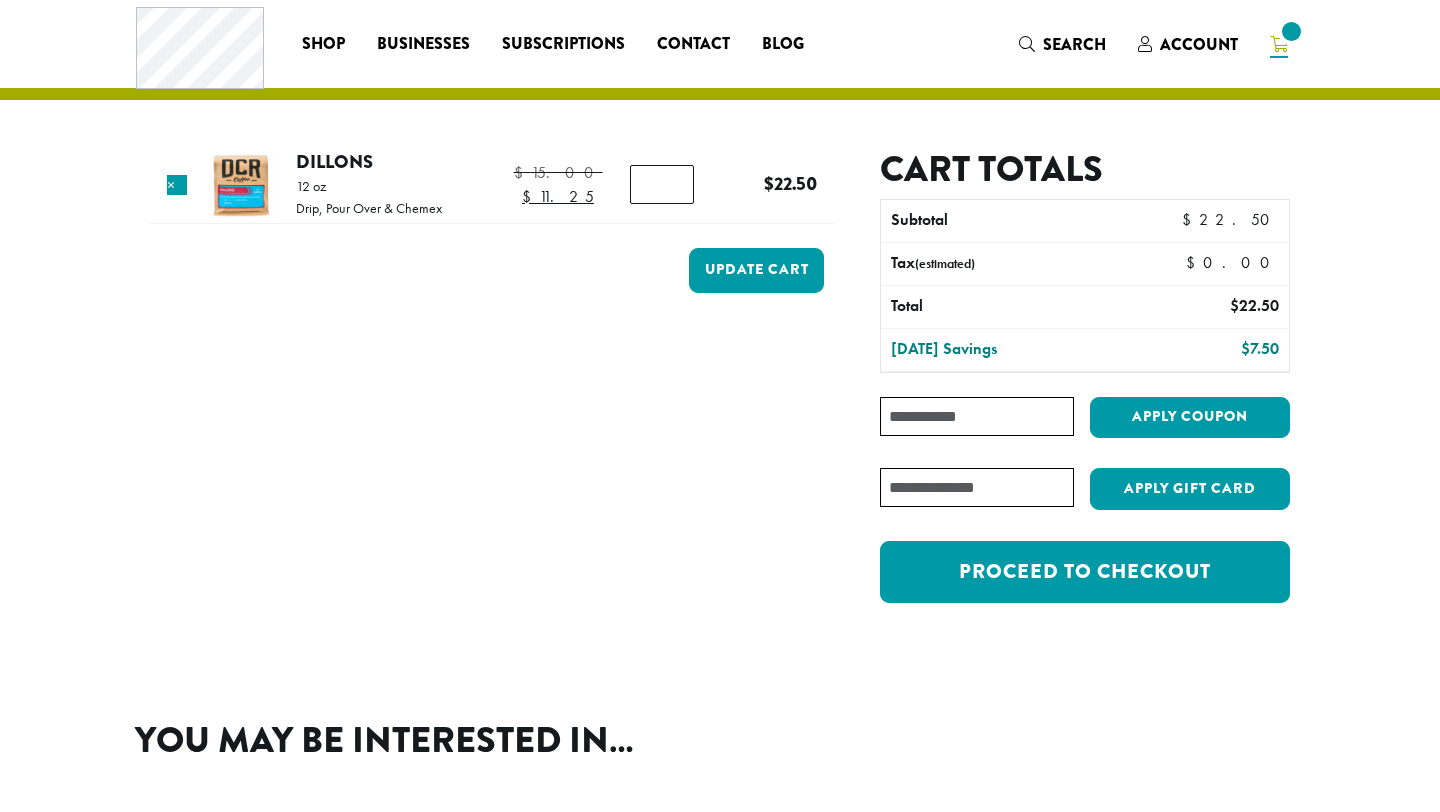 scroll, scrollTop: 0, scrollLeft: 0, axis: both 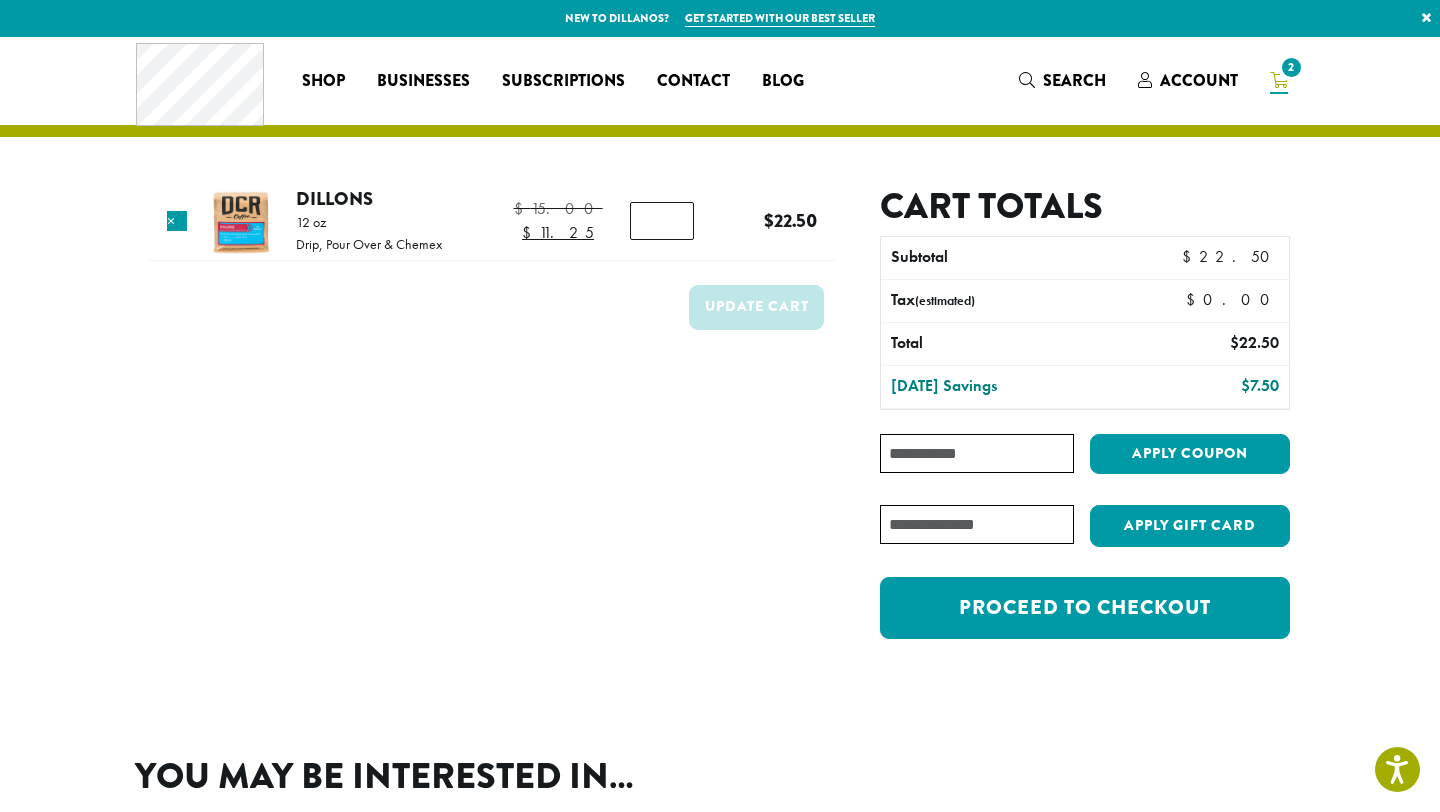 click on "12 oz" at bounding box center [369, 222] 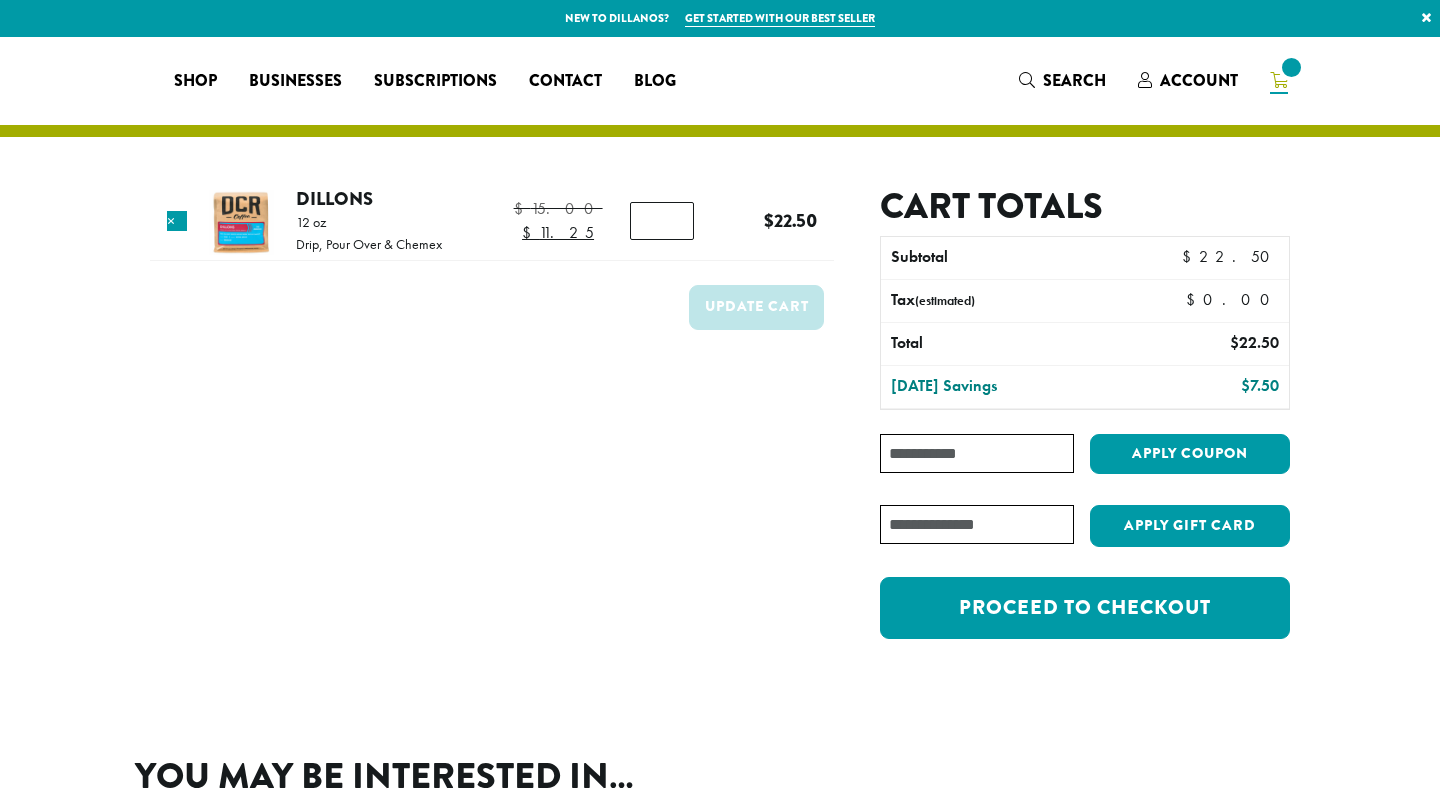 scroll, scrollTop: 0, scrollLeft: 0, axis: both 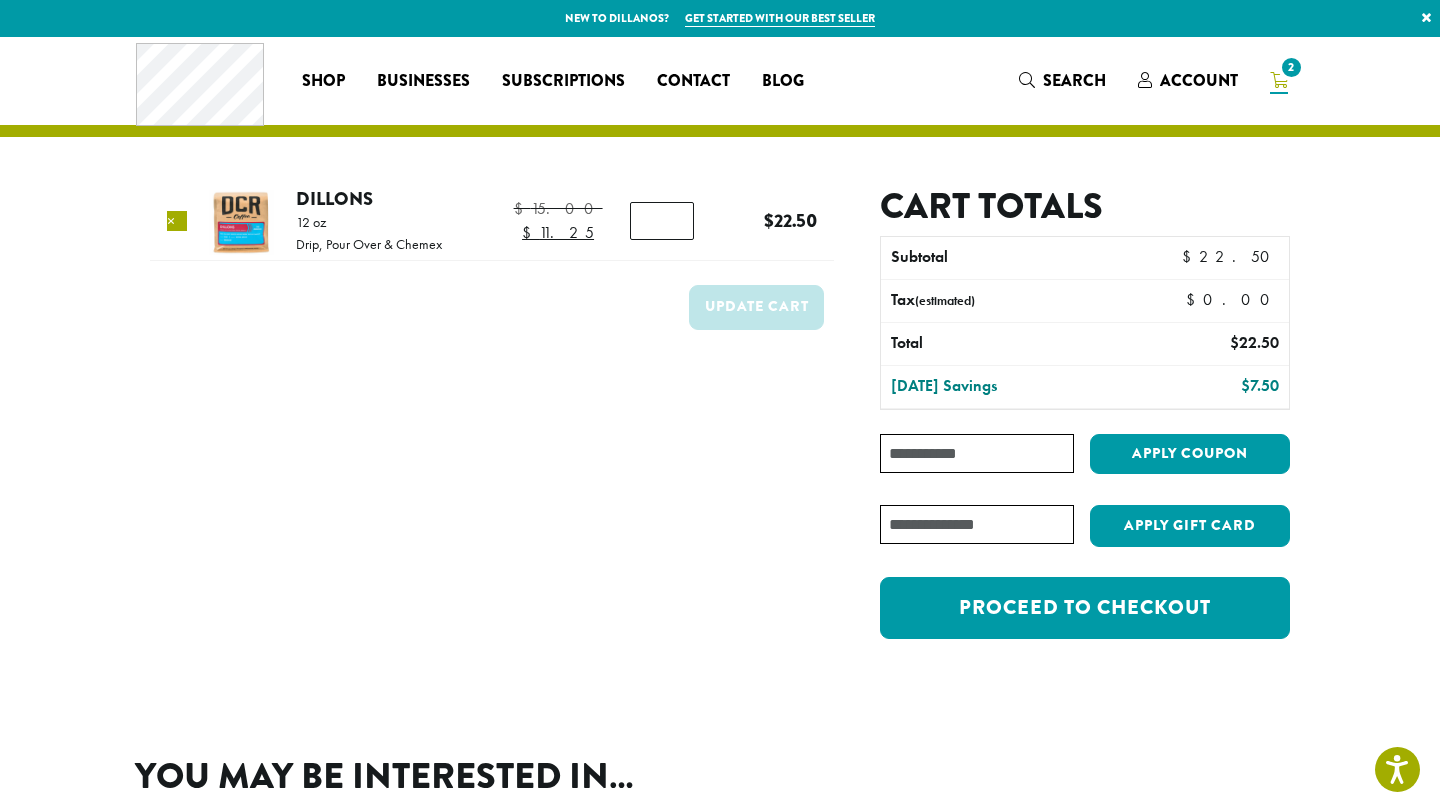 click on "×" at bounding box center [177, 221] 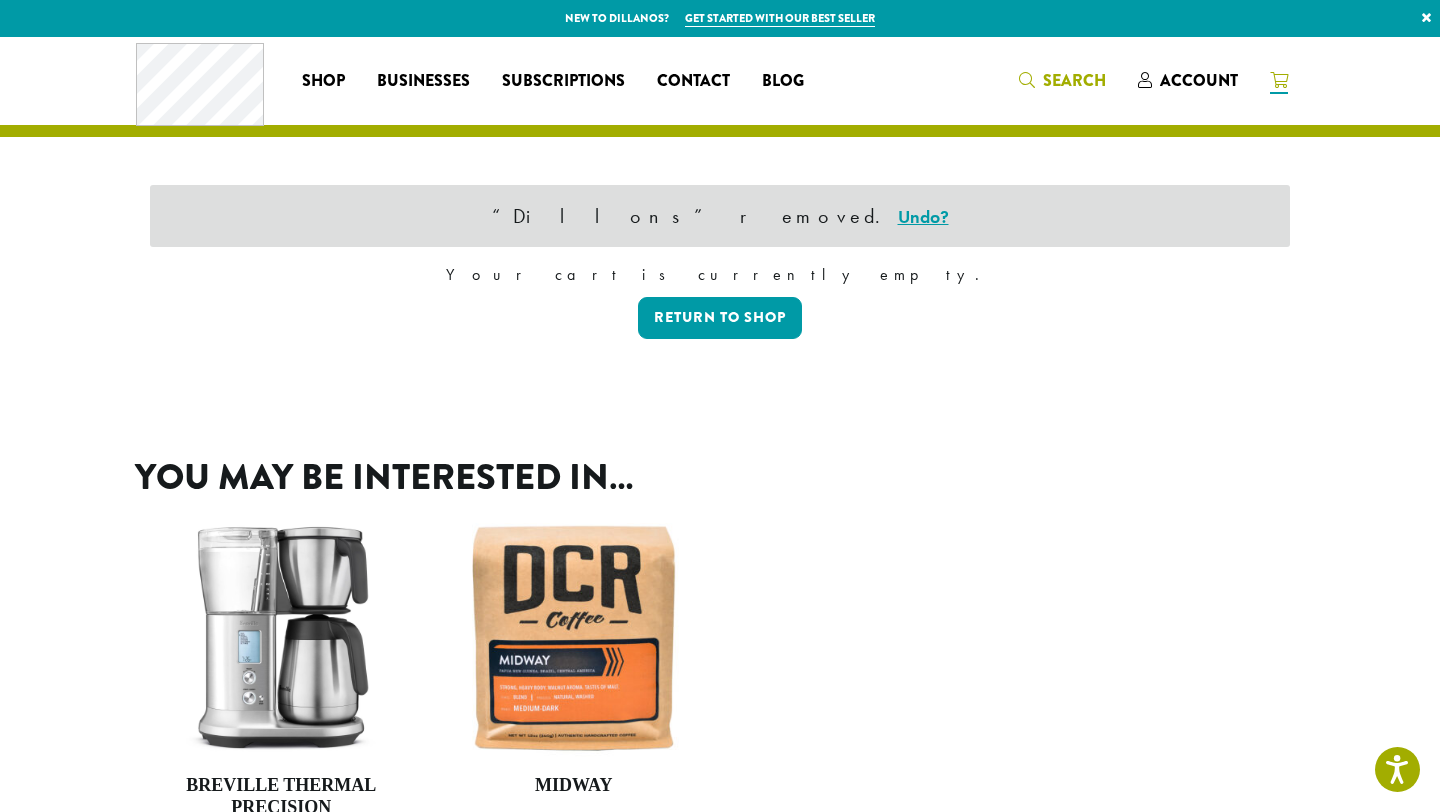 click at bounding box center (1027, 80) 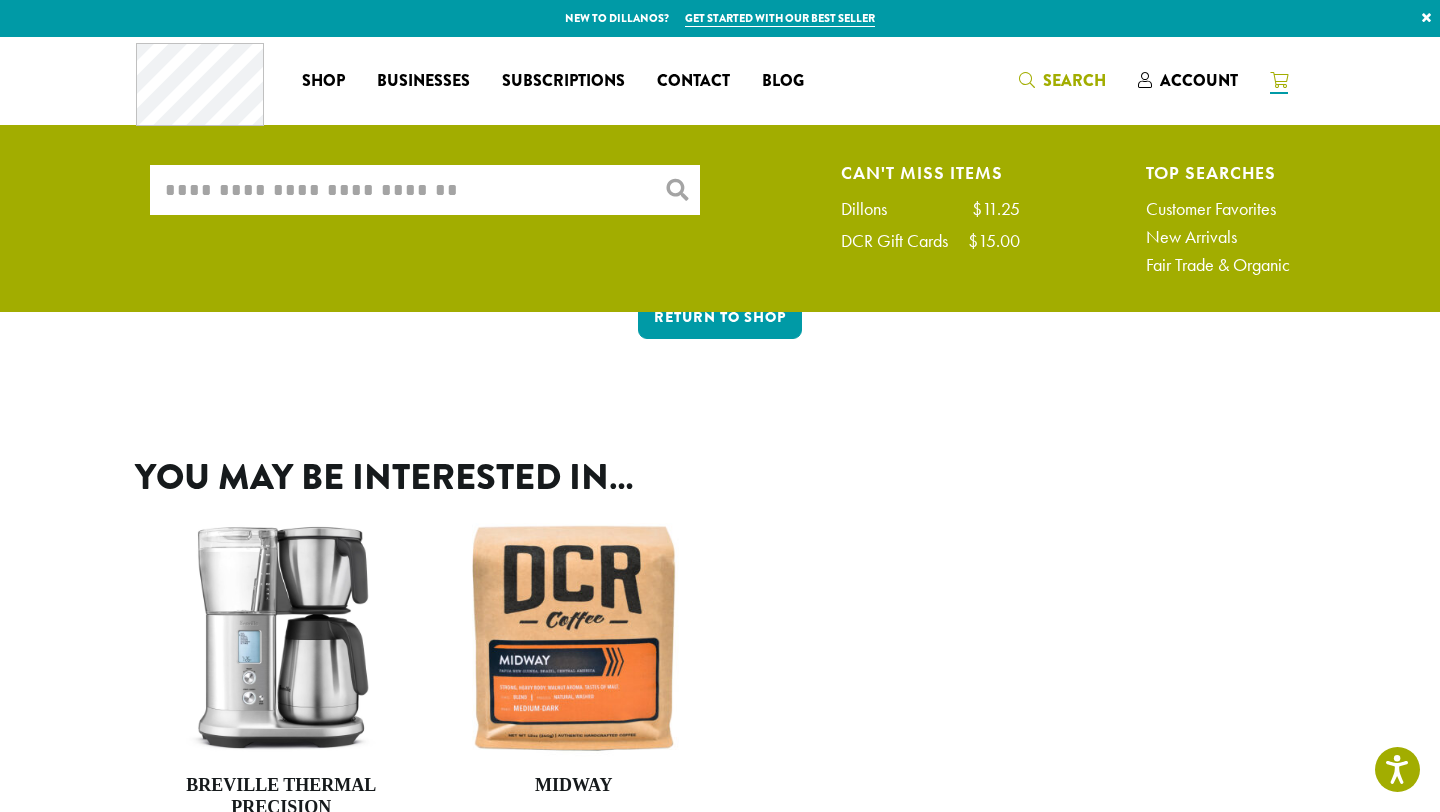 click on "What are you searching for?" at bounding box center (425, 190) 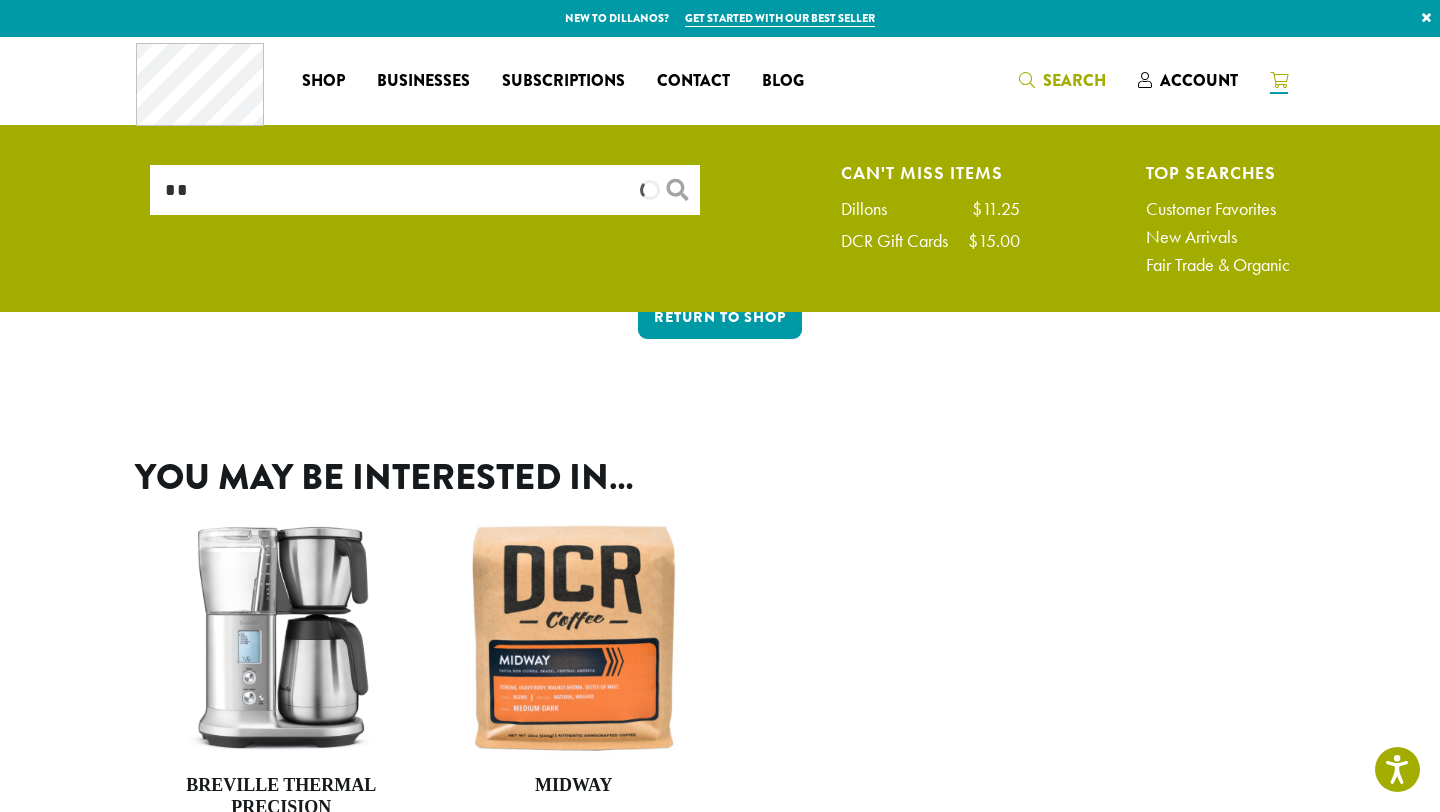 type on "***" 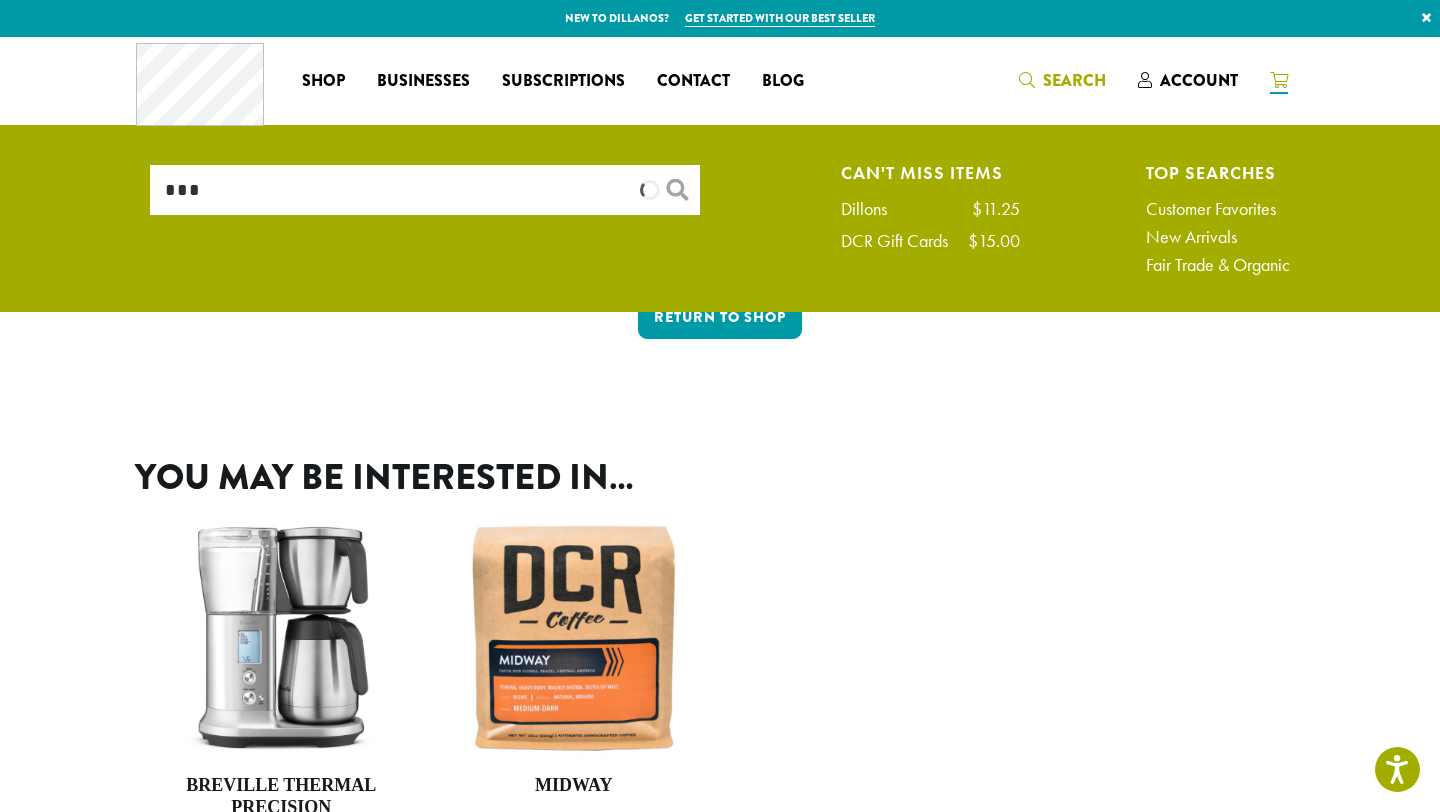 drag, startPoint x: 339, startPoint y: 191, endPoint x: 169, endPoint y: 185, distance: 170.10585 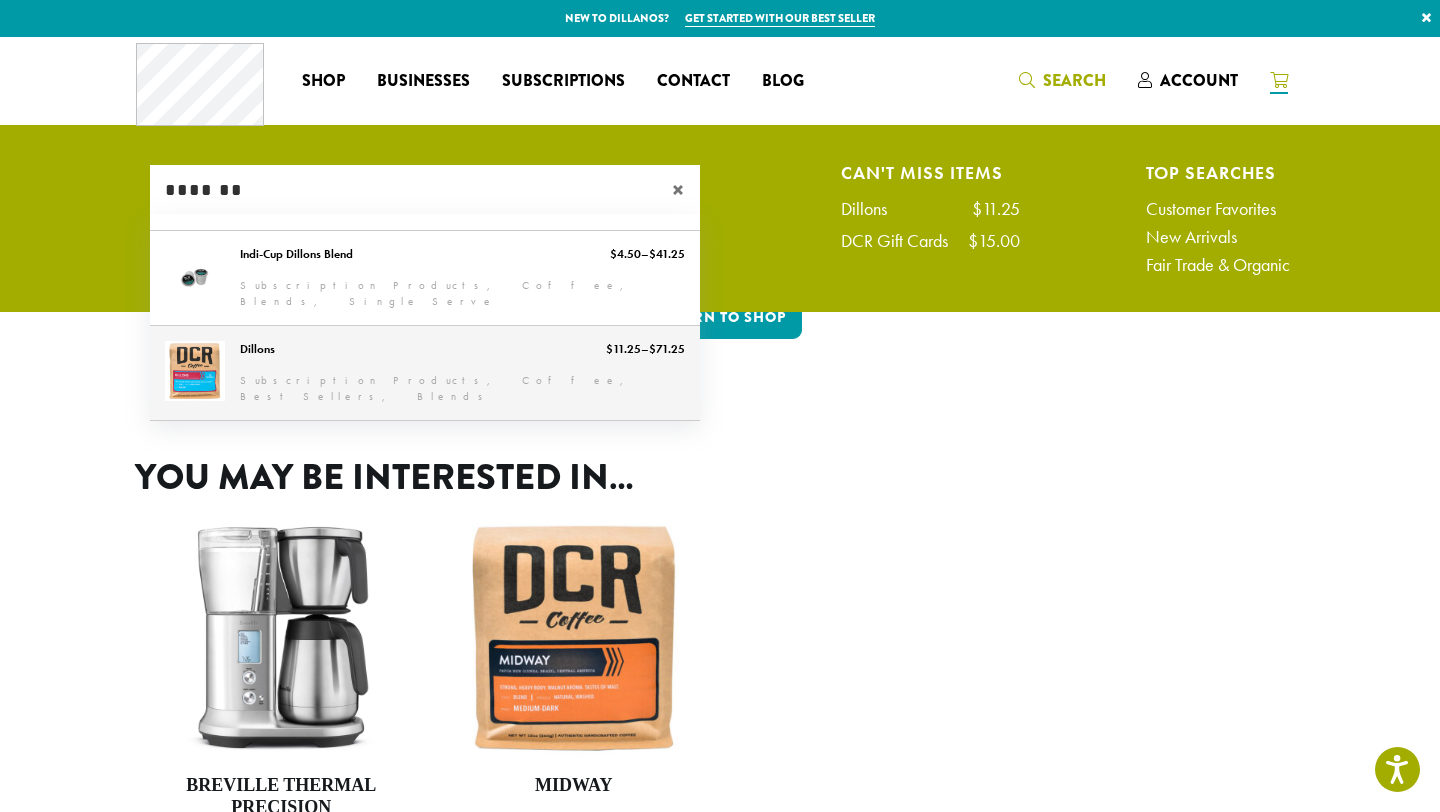 type on "*******" 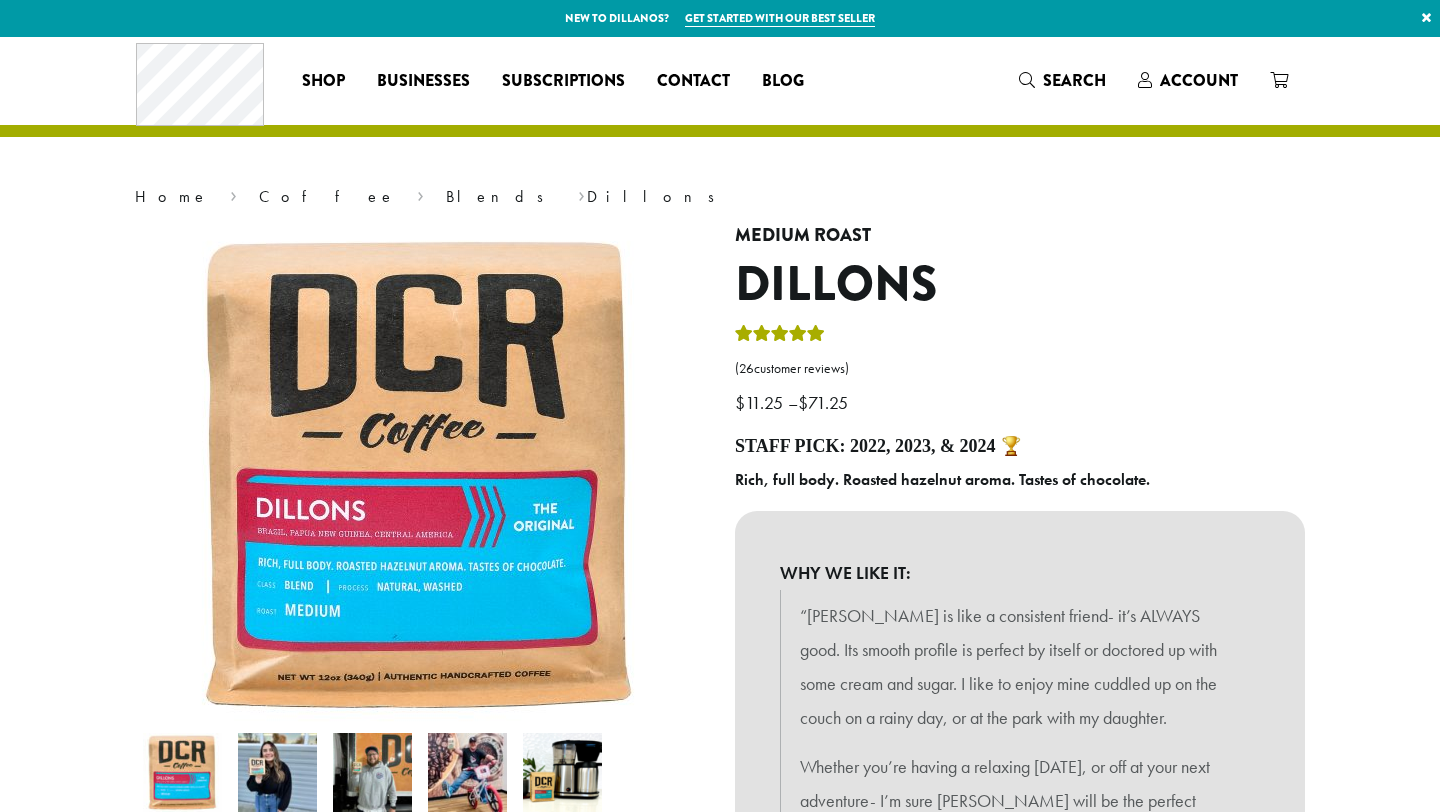 scroll, scrollTop: 0, scrollLeft: 0, axis: both 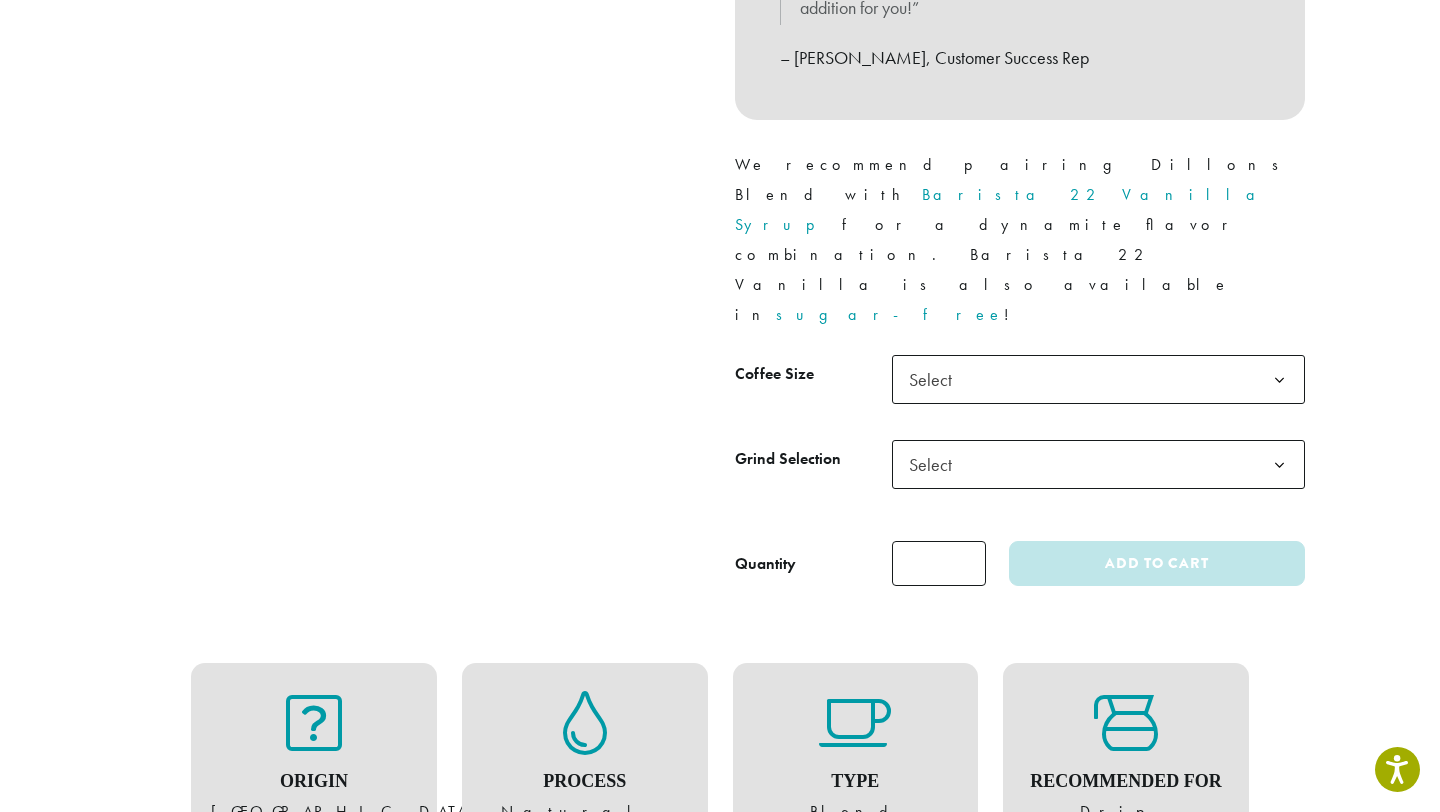 click on "Select" 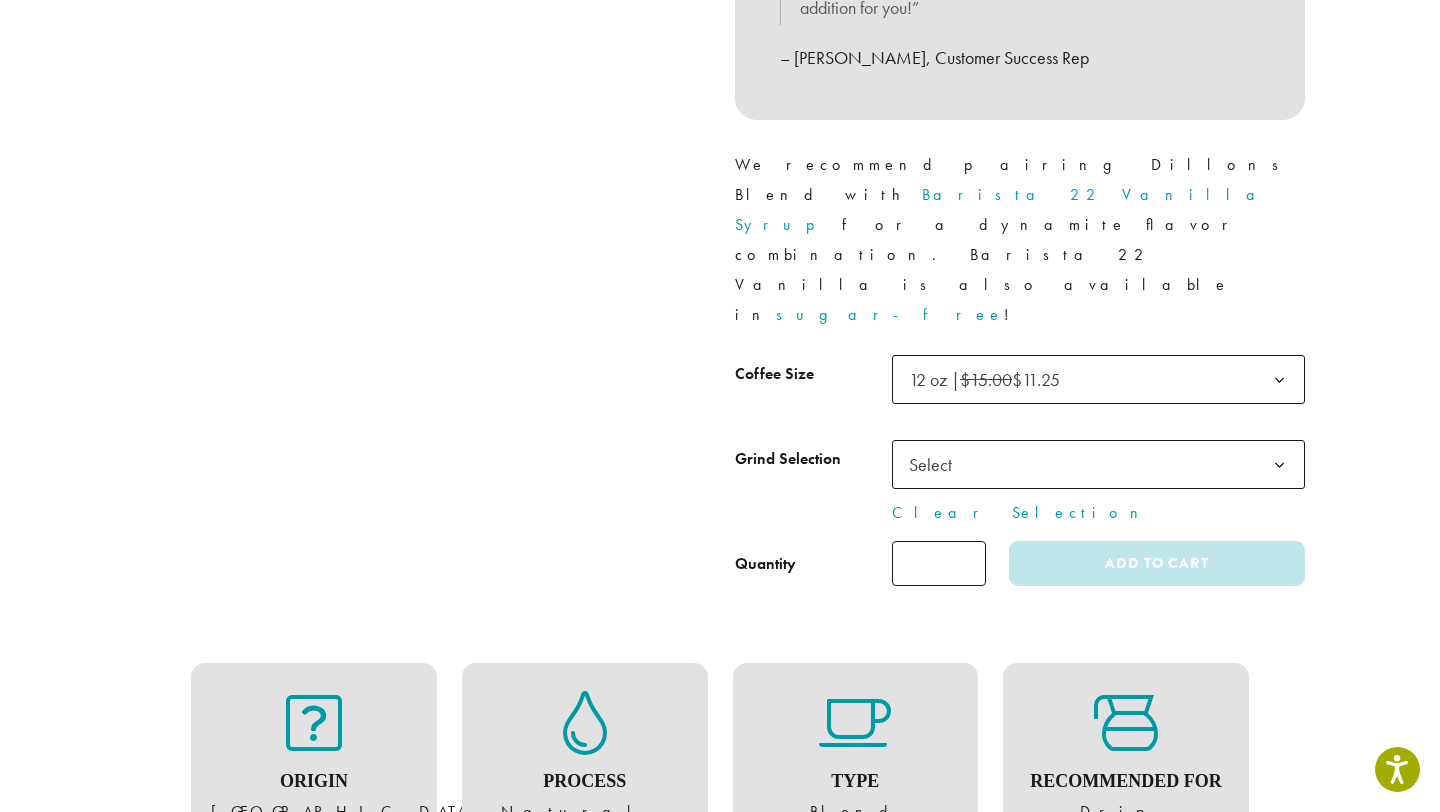 click on "Select" 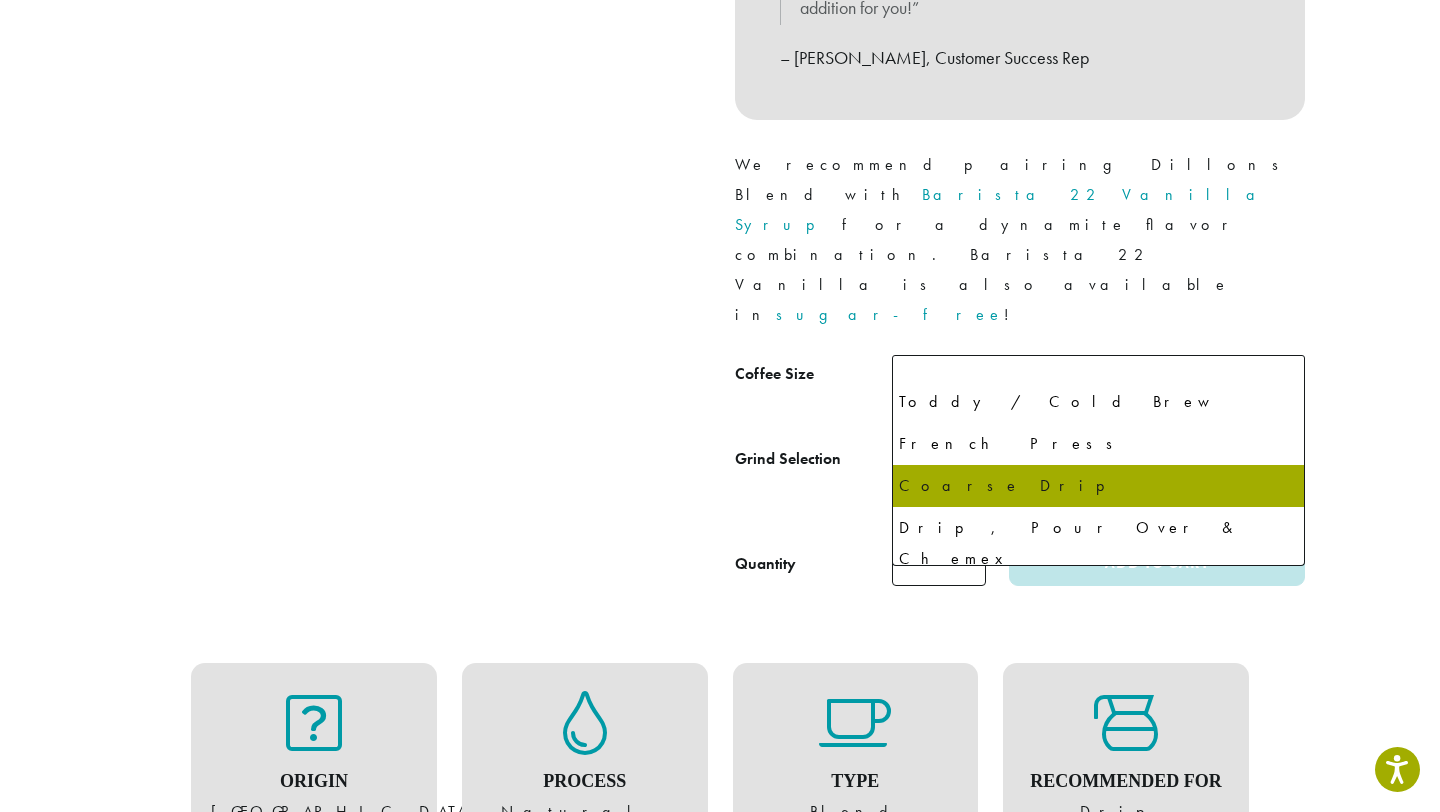 scroll, scrollTop: 88, scrollLeft: 0, axis: vertical 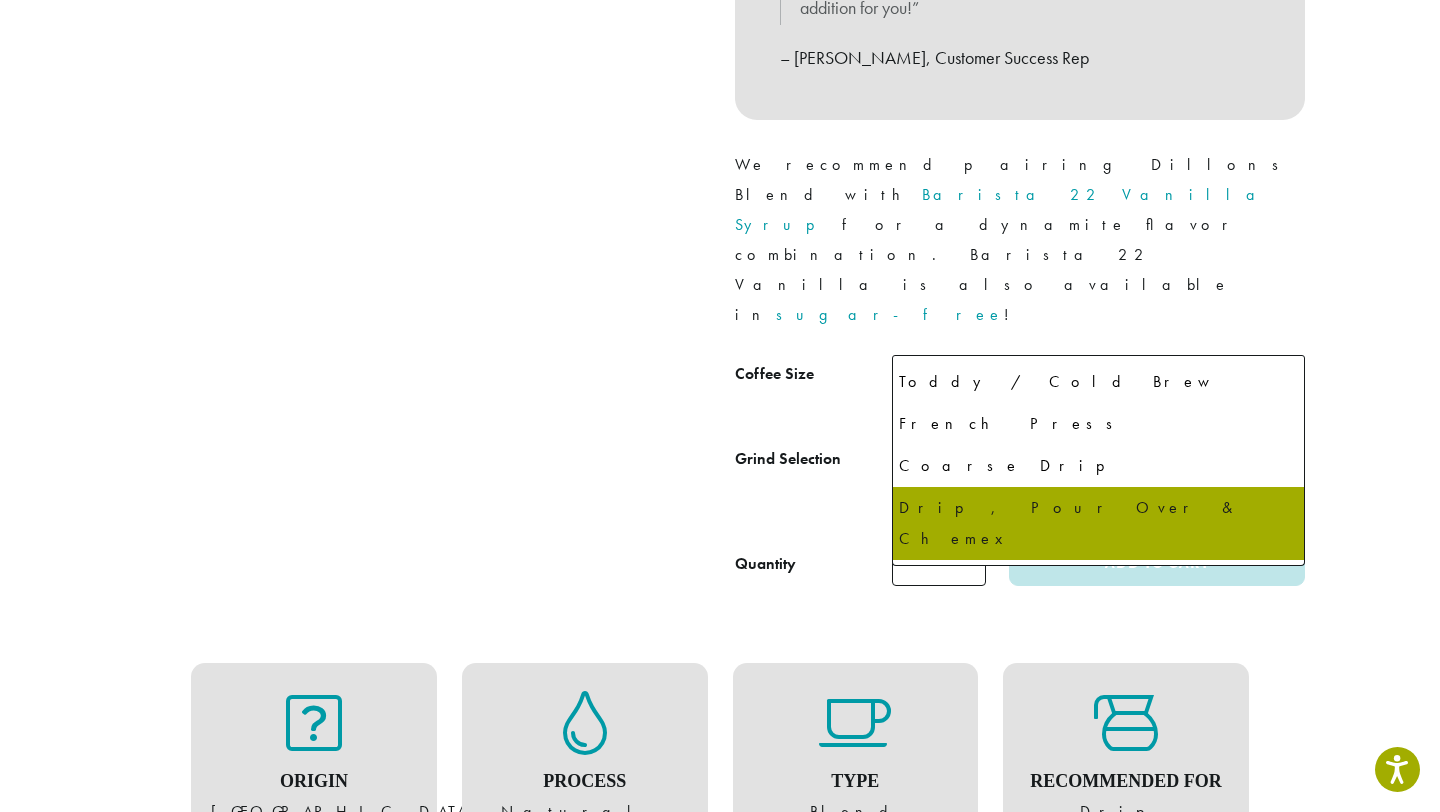 select on "*********" 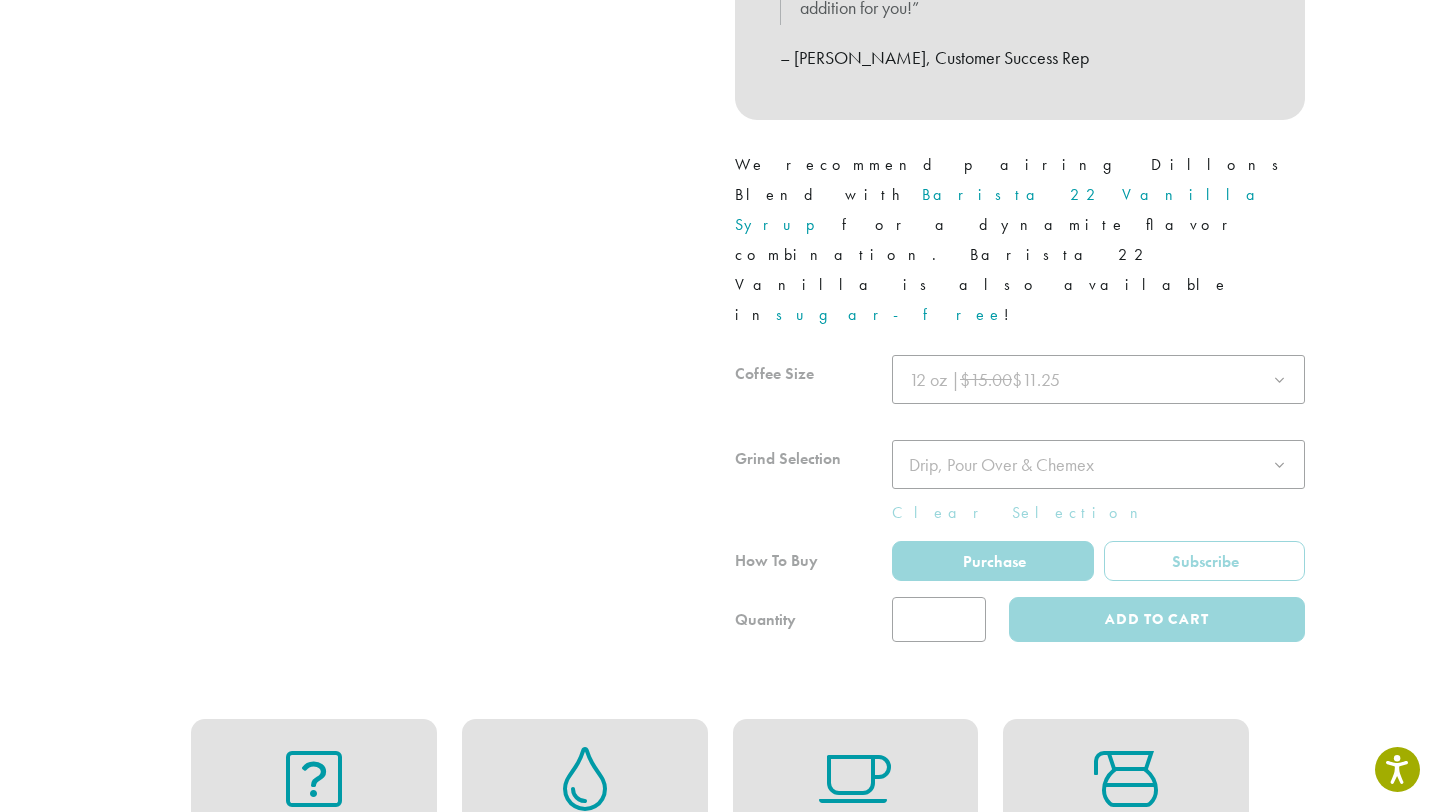 click 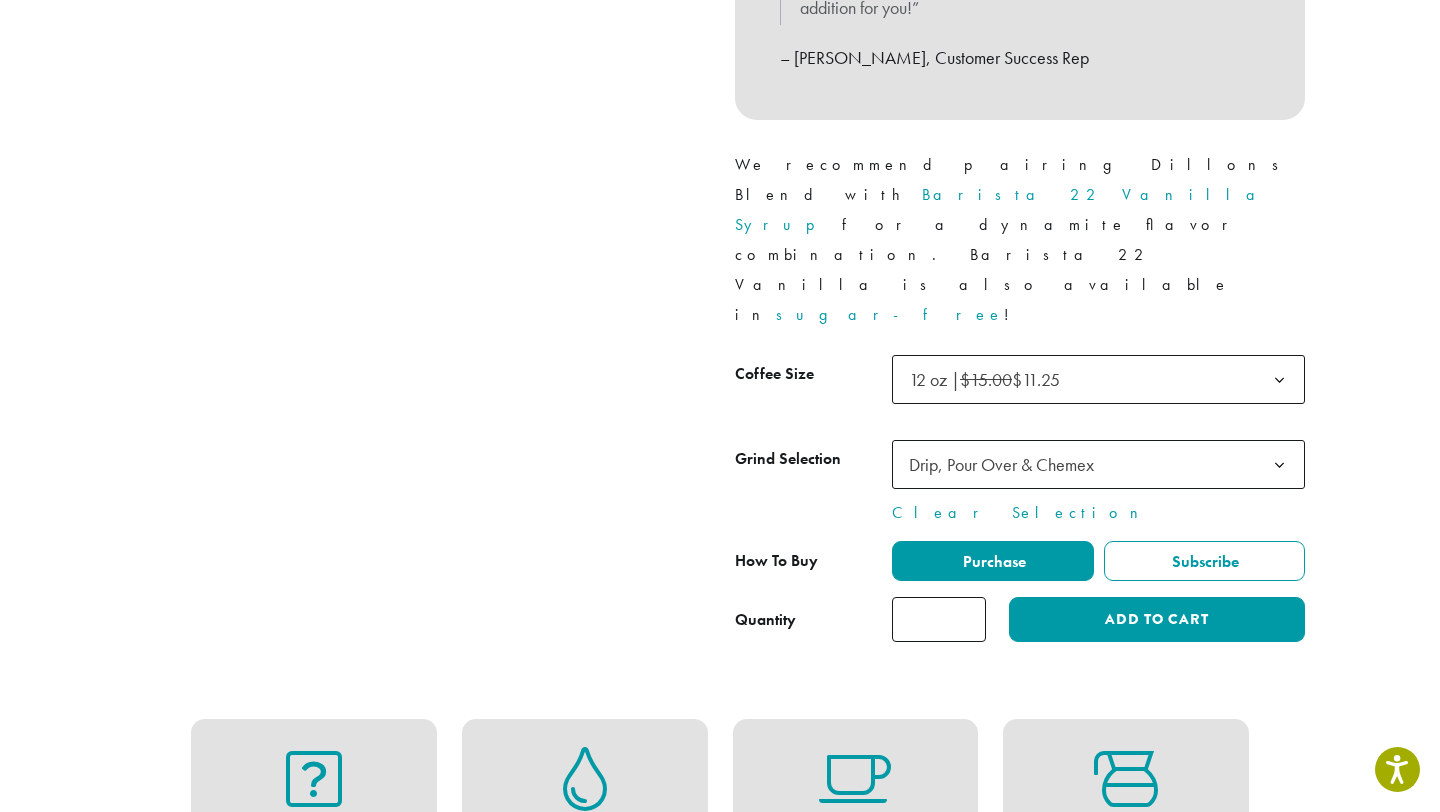 click on "*" 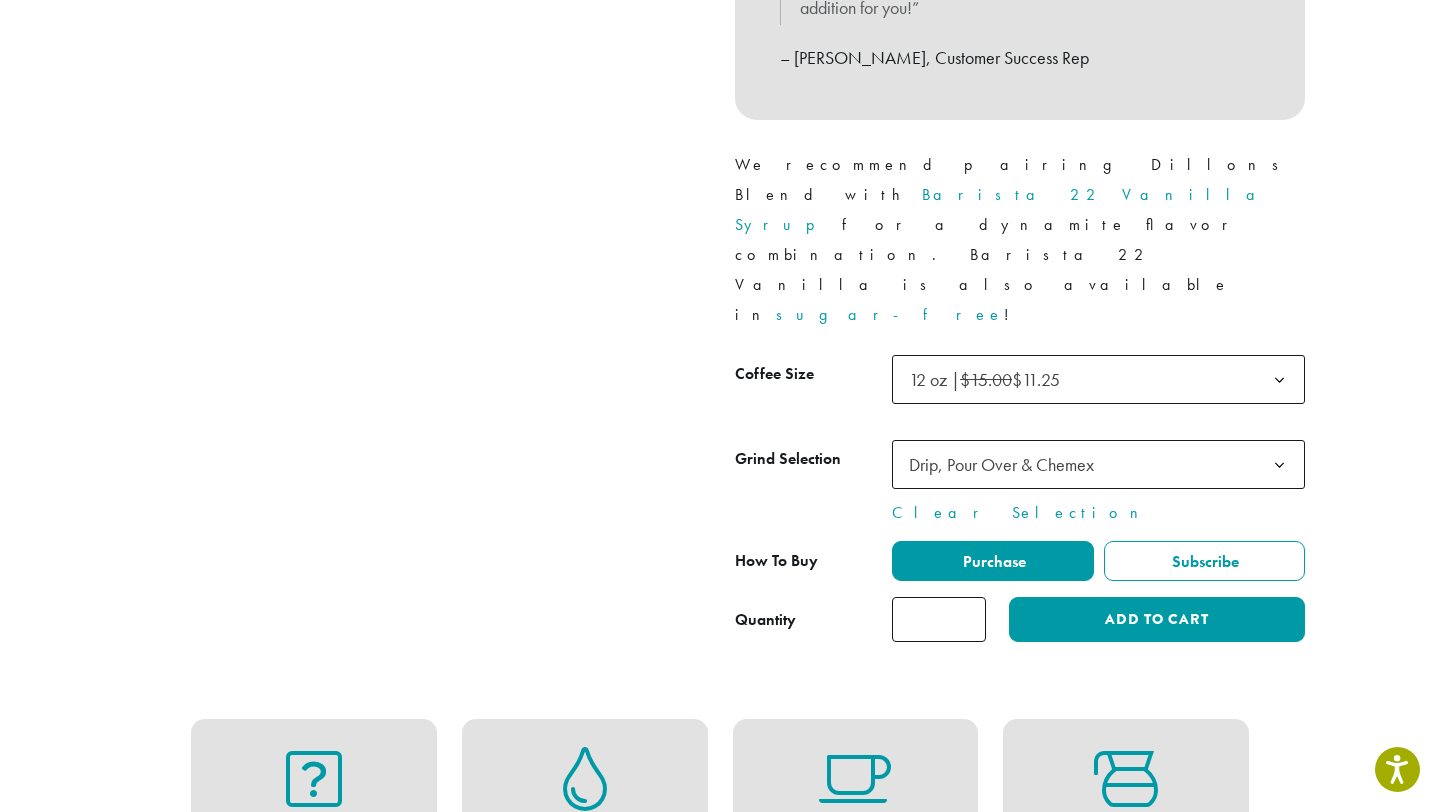 type on "*" 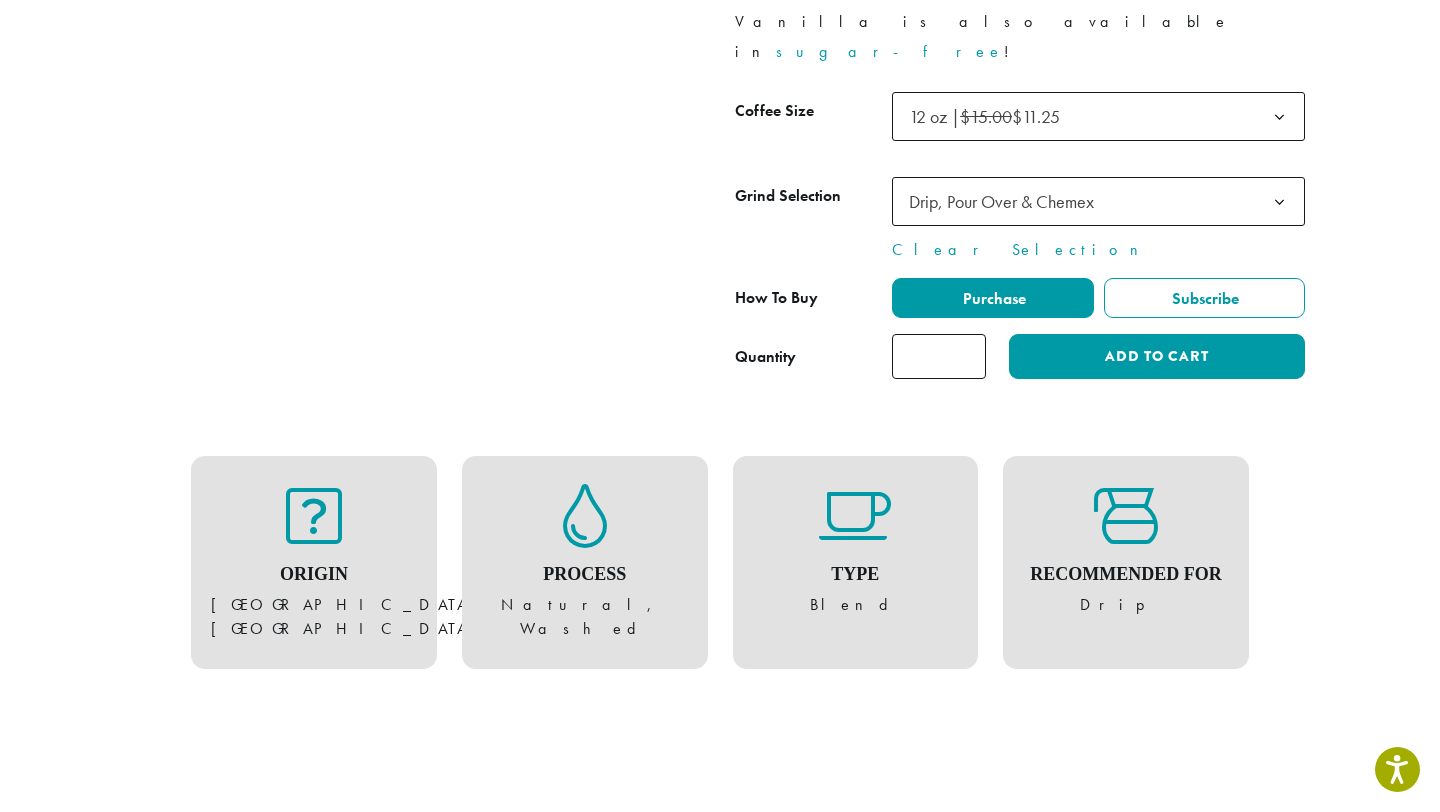scroll, scrollTop: 1082, scrollLeft: 0, axis: vertical 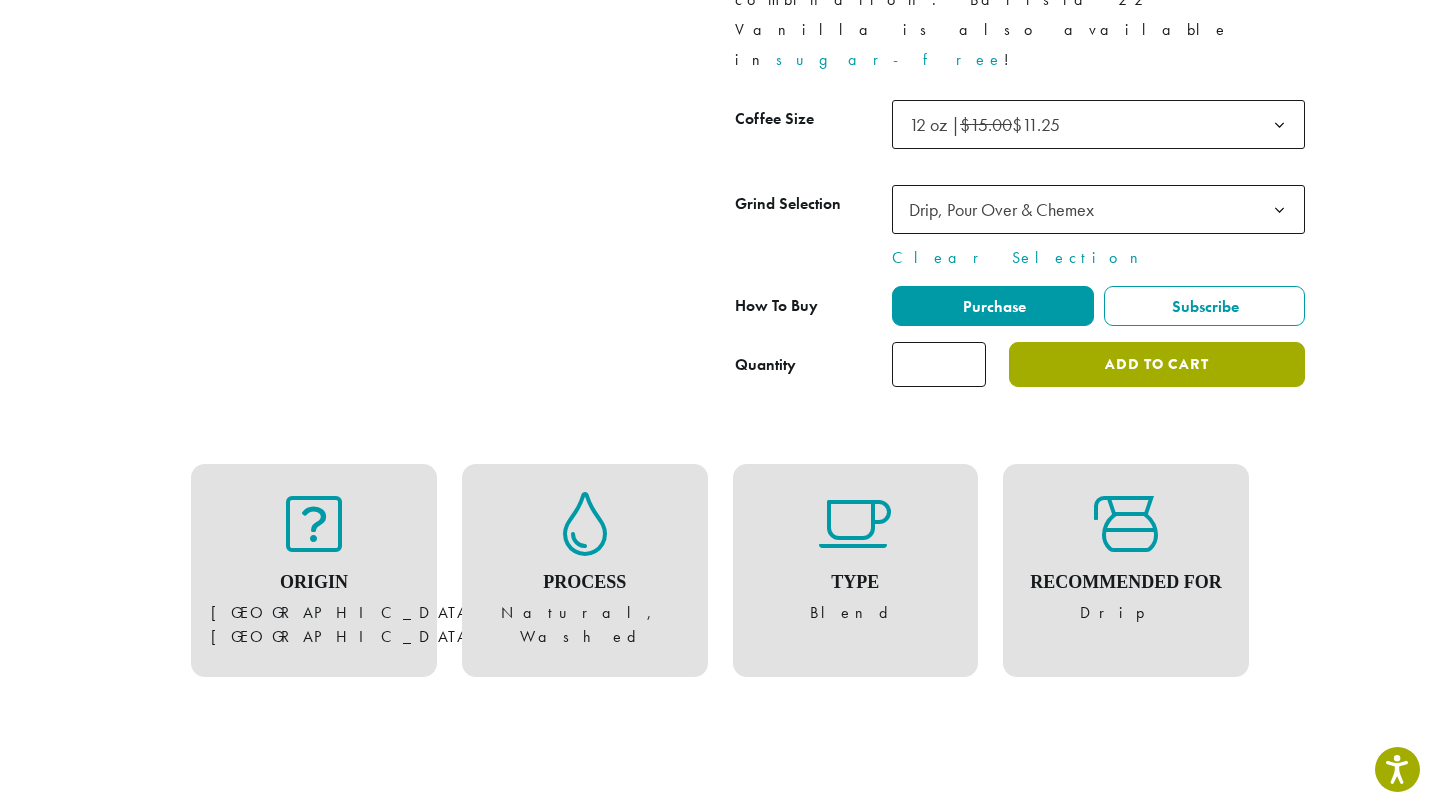 click on "Add to cart" 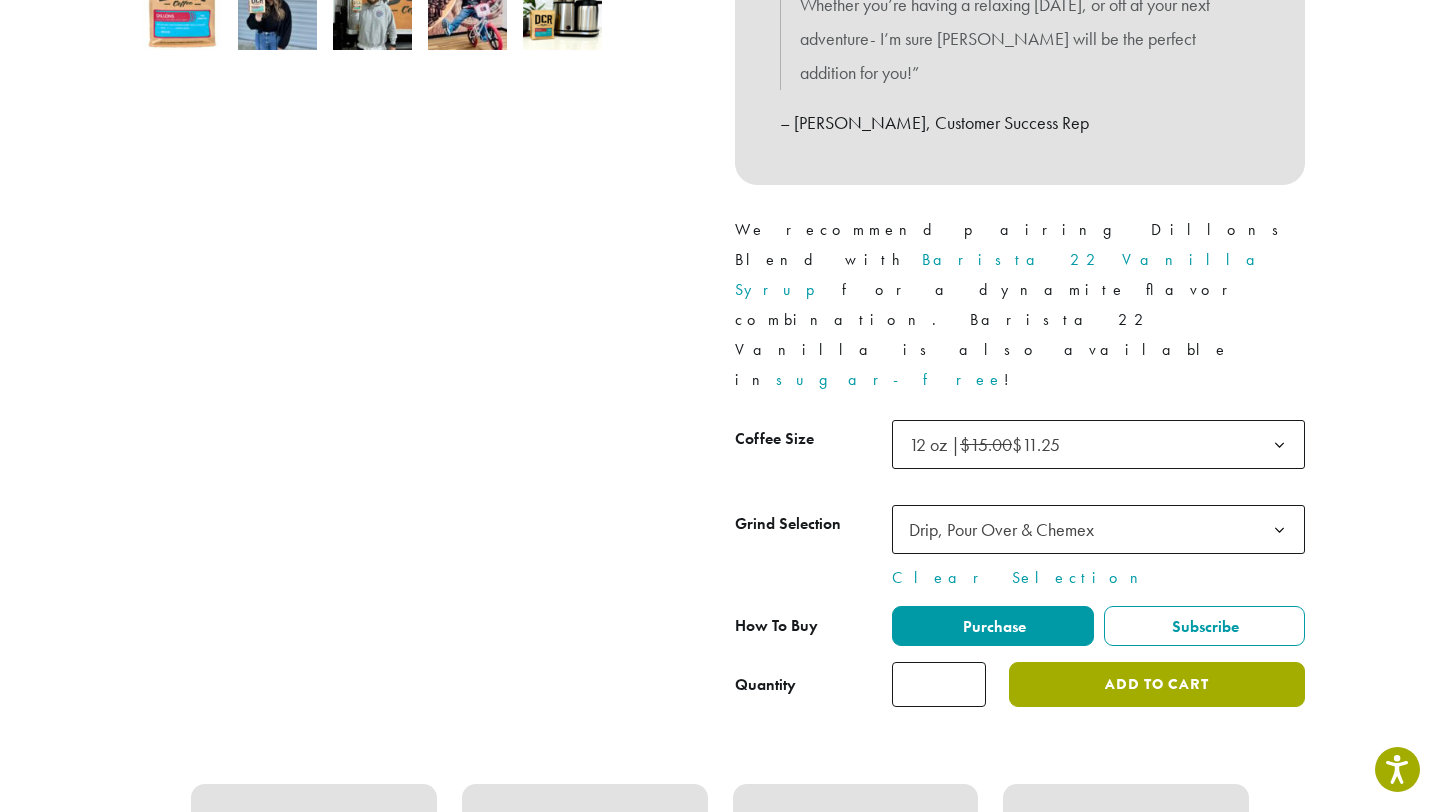 scroll, scrollTop: 869, scrollLeft: 0, axis: vertical 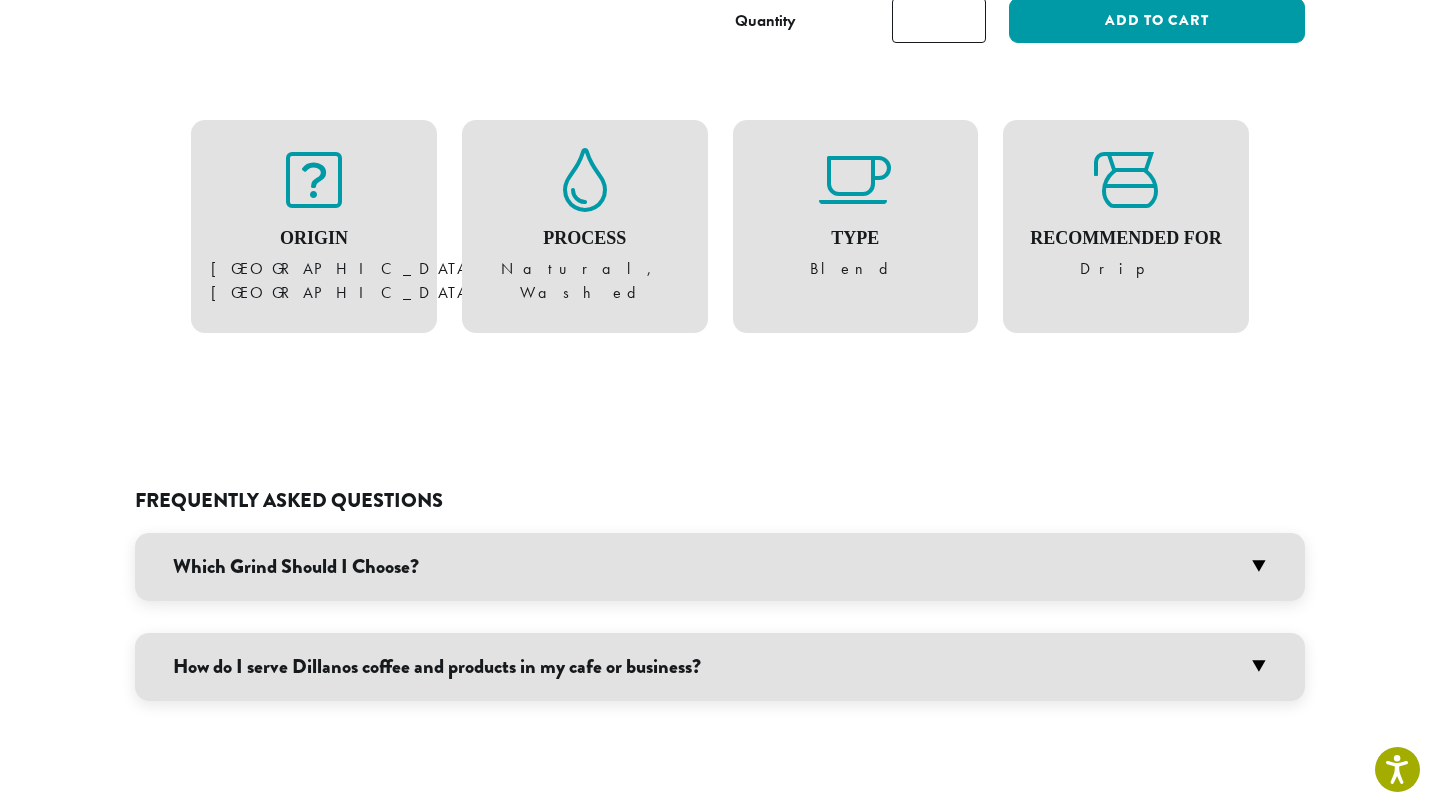 click on "Which Grind Should I Choose?" at bounding box center (720, 567) 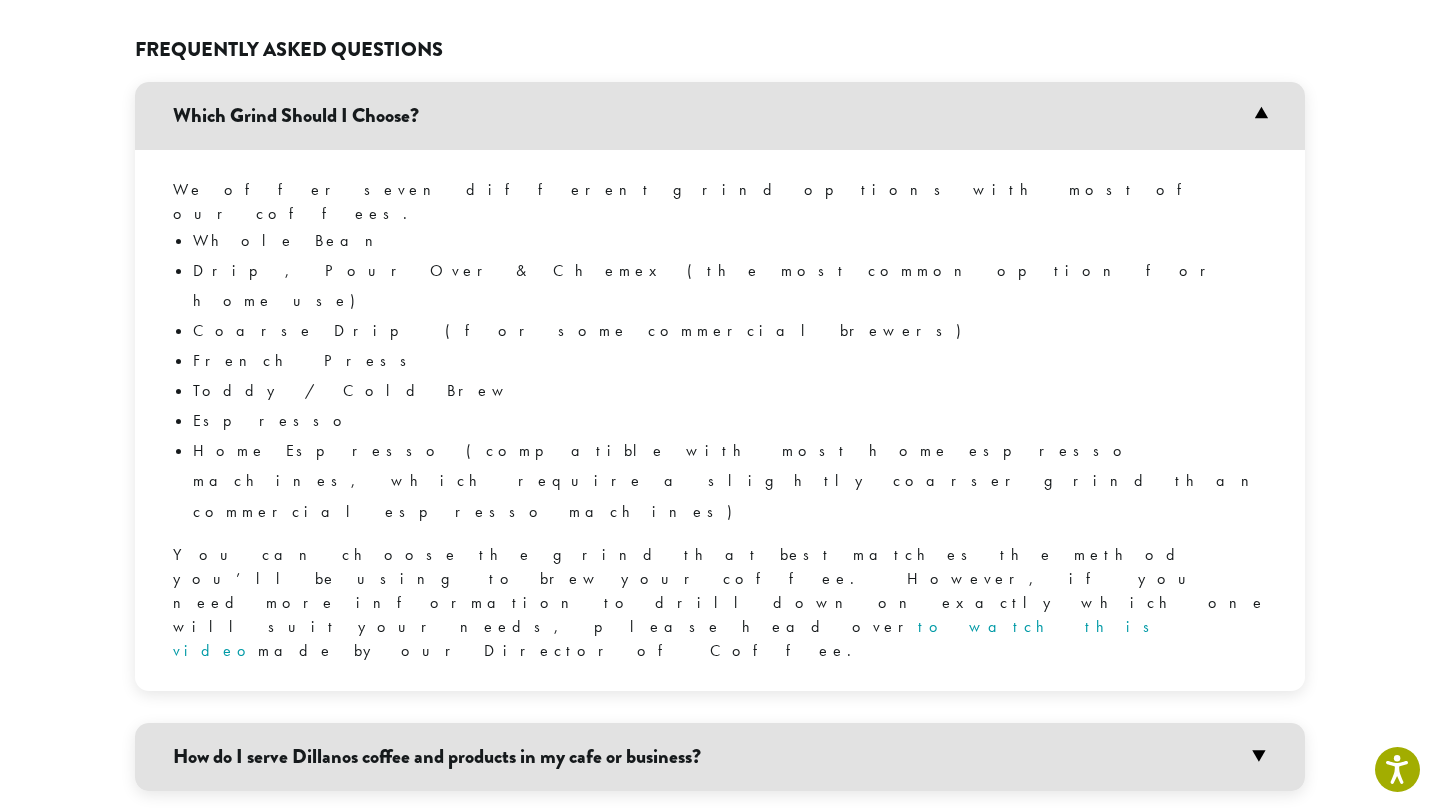 scroll, scrollTop: 1880, scrollLeft: 0, axis: vertical 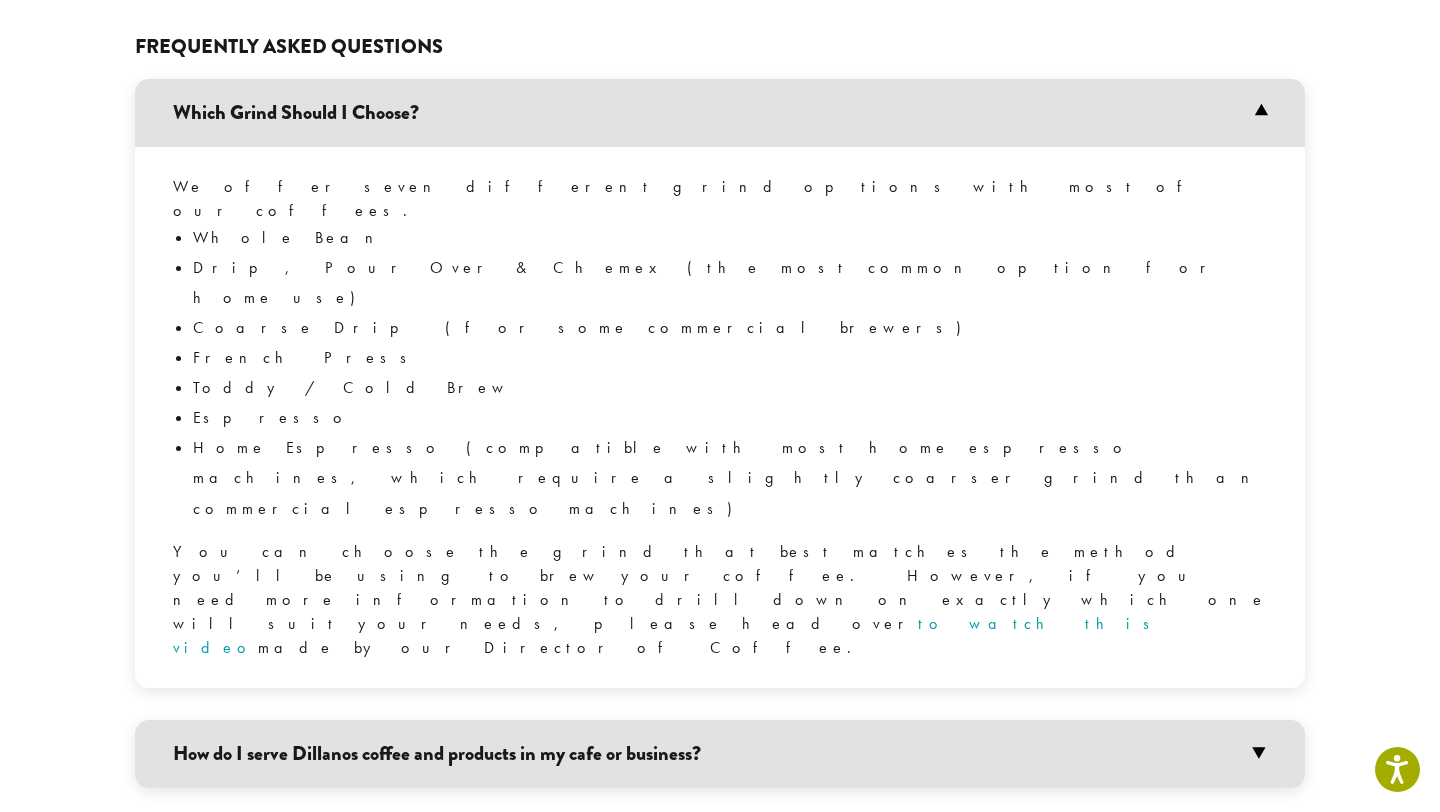 click on "How do I serve Dillanos coffee and products in my cafe or business?" at bounding box center (720, 754) 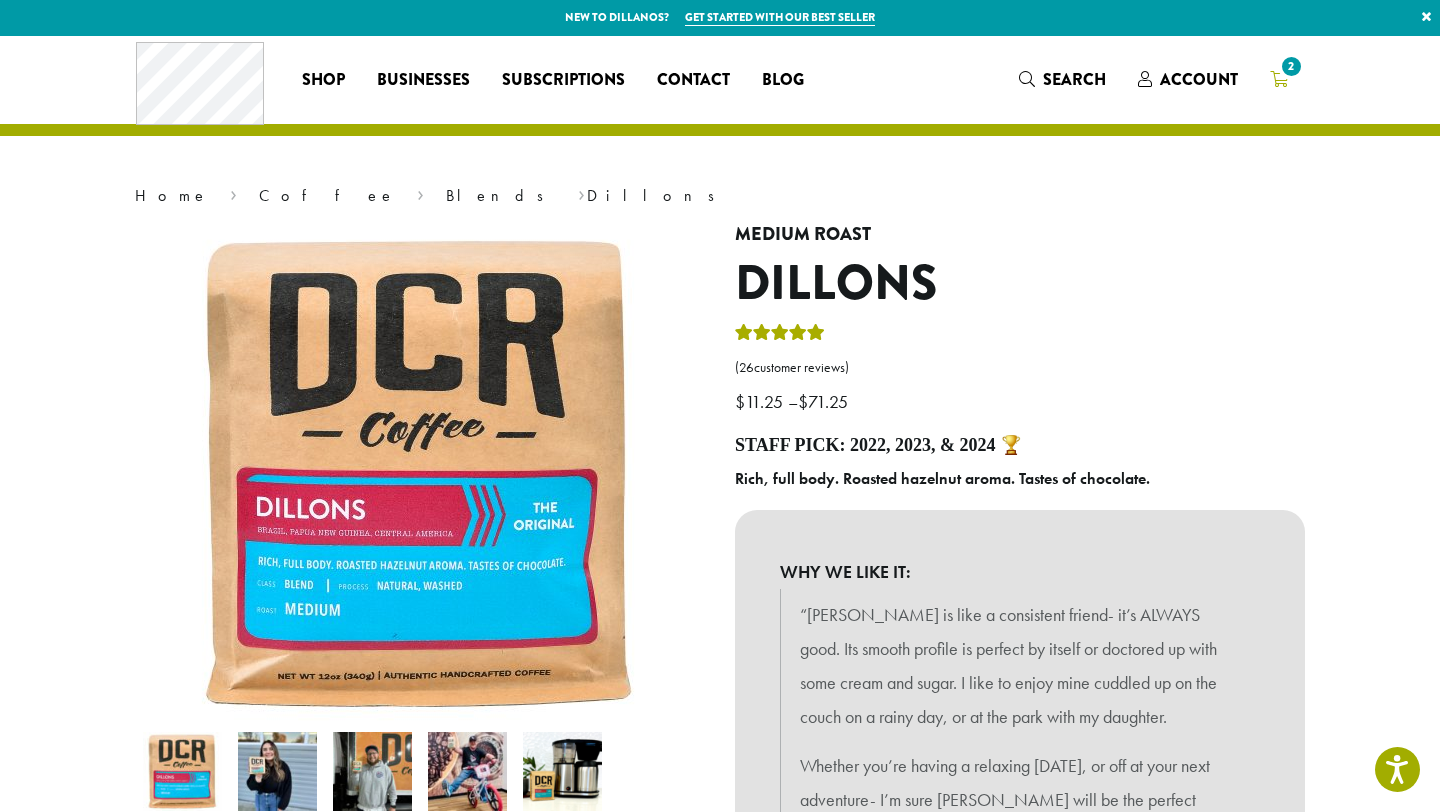 scroll, scrollTop: 0, scrollLeft: 0, axis: both 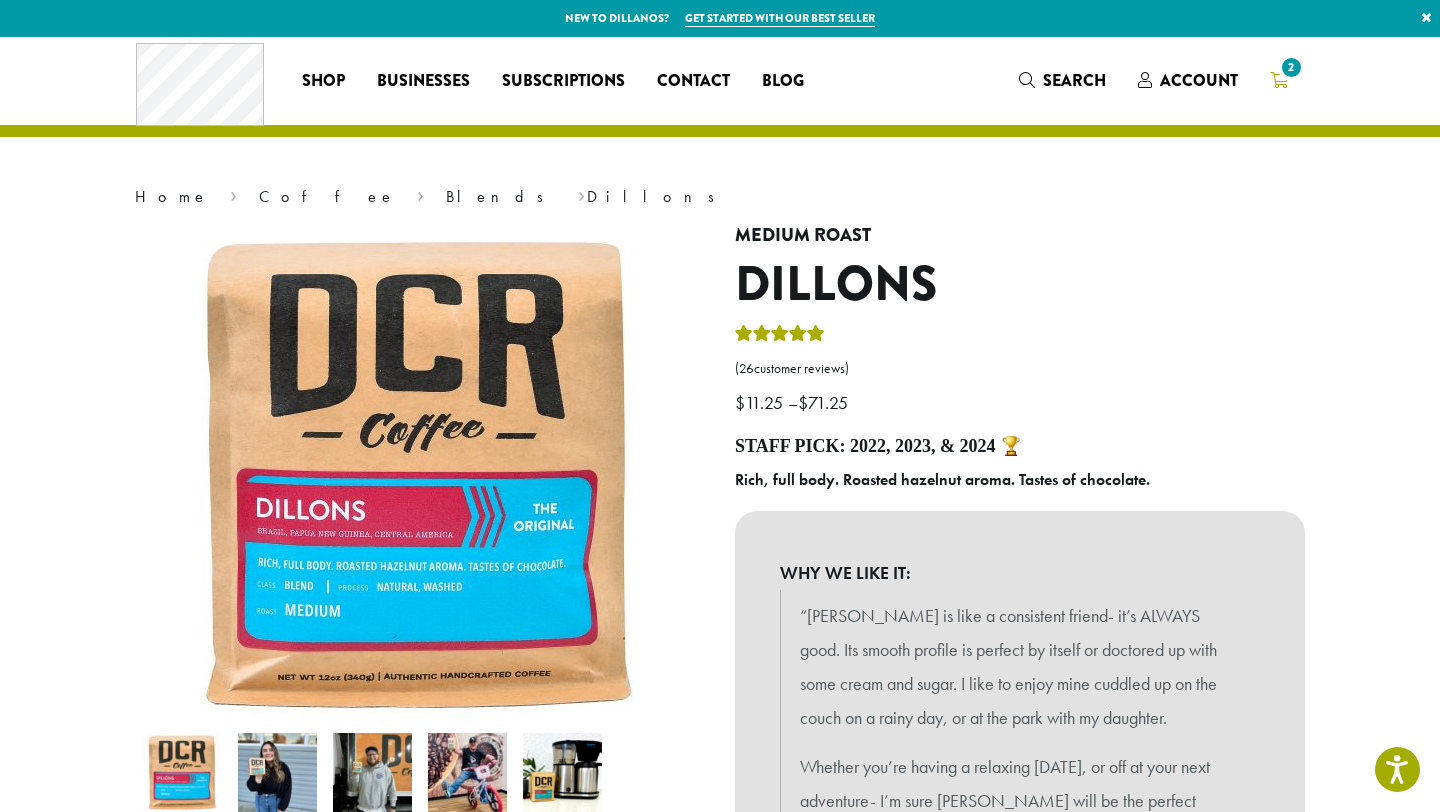click on "2" at bounding box center (1291, 67) 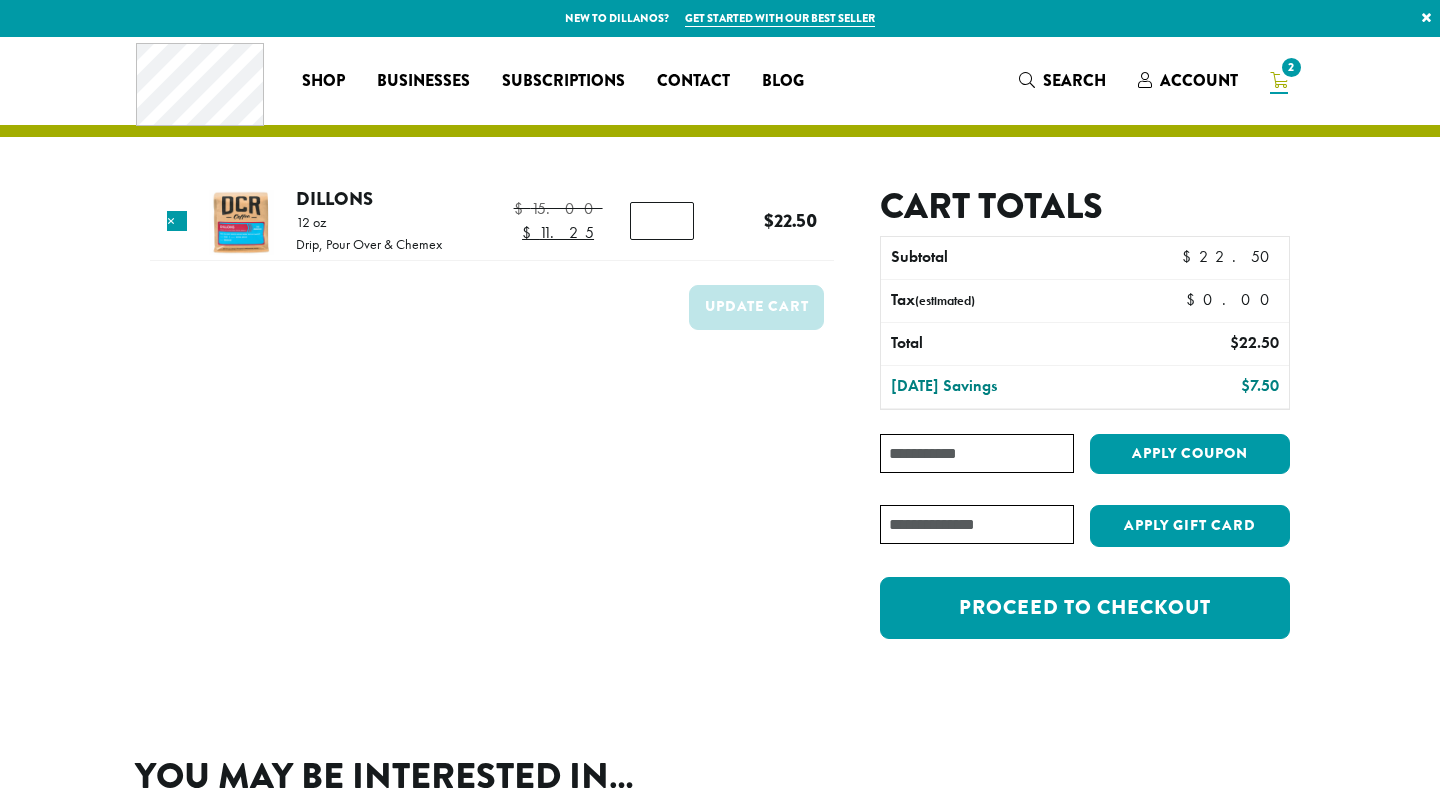 scroll, scrollTop: 0, scrollLeft: 0, axis: both 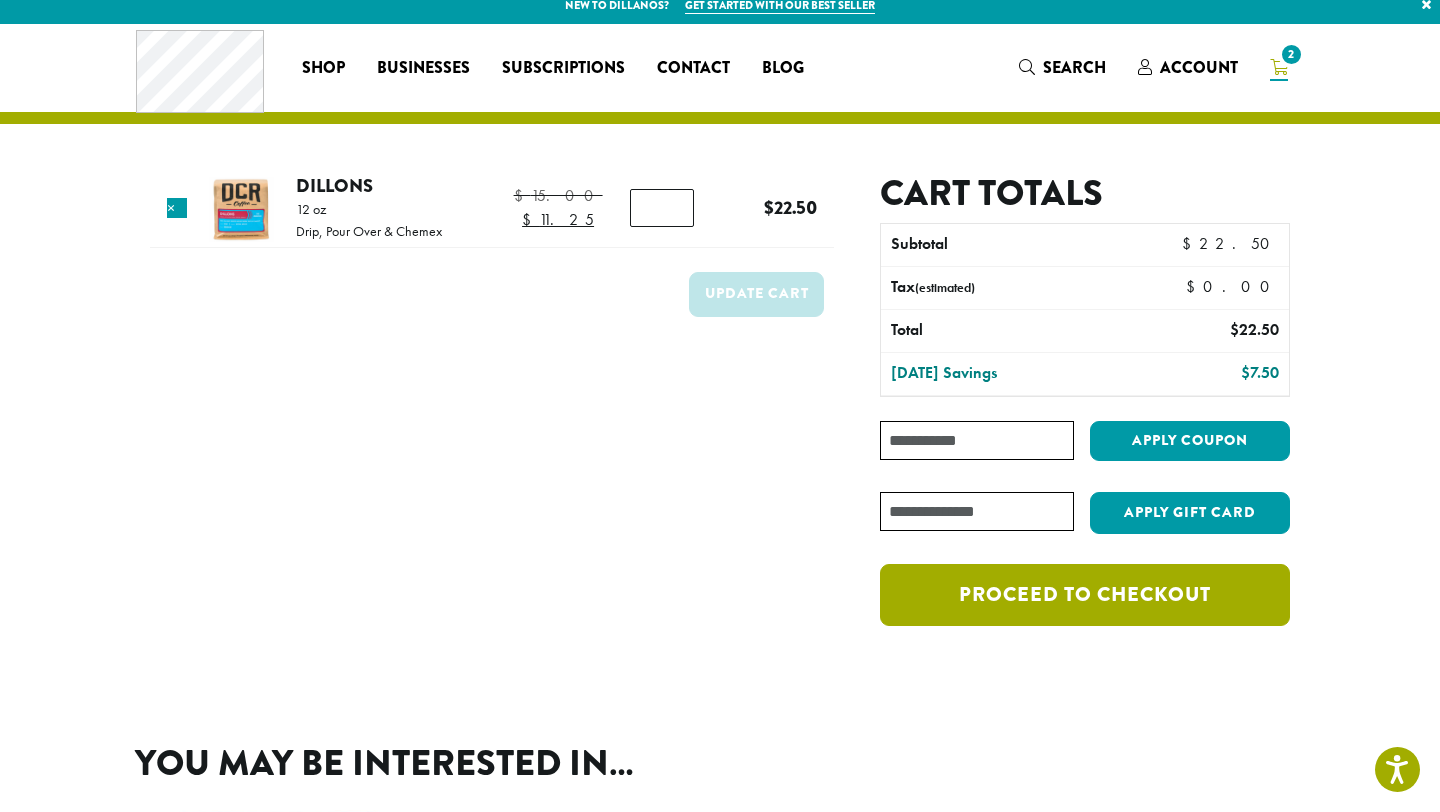 click on "Proceed to checkout" at bounding box center (1085, 595) 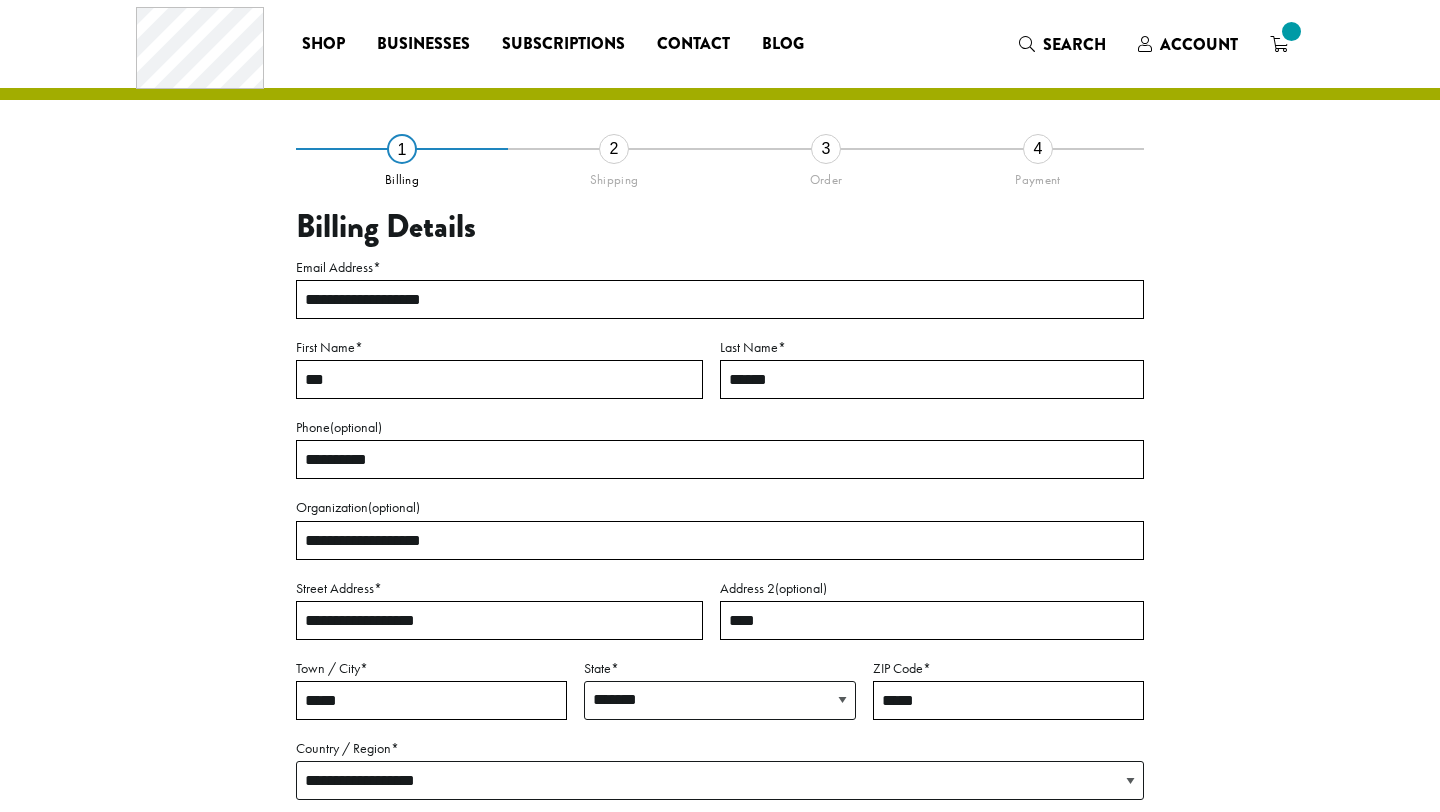 scroll, scrollTop: 0, scrollLeft: 0, axis: both 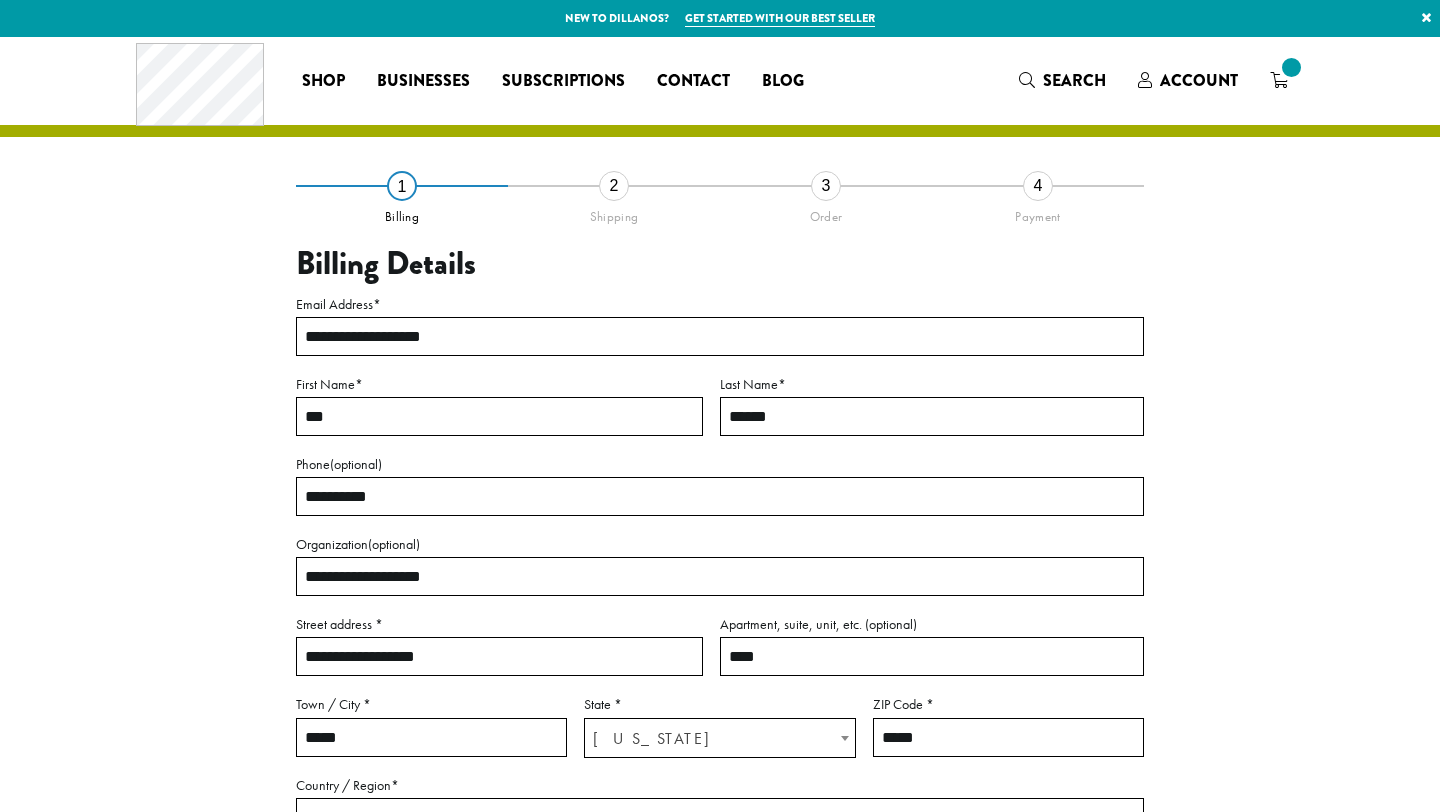 select on "**" 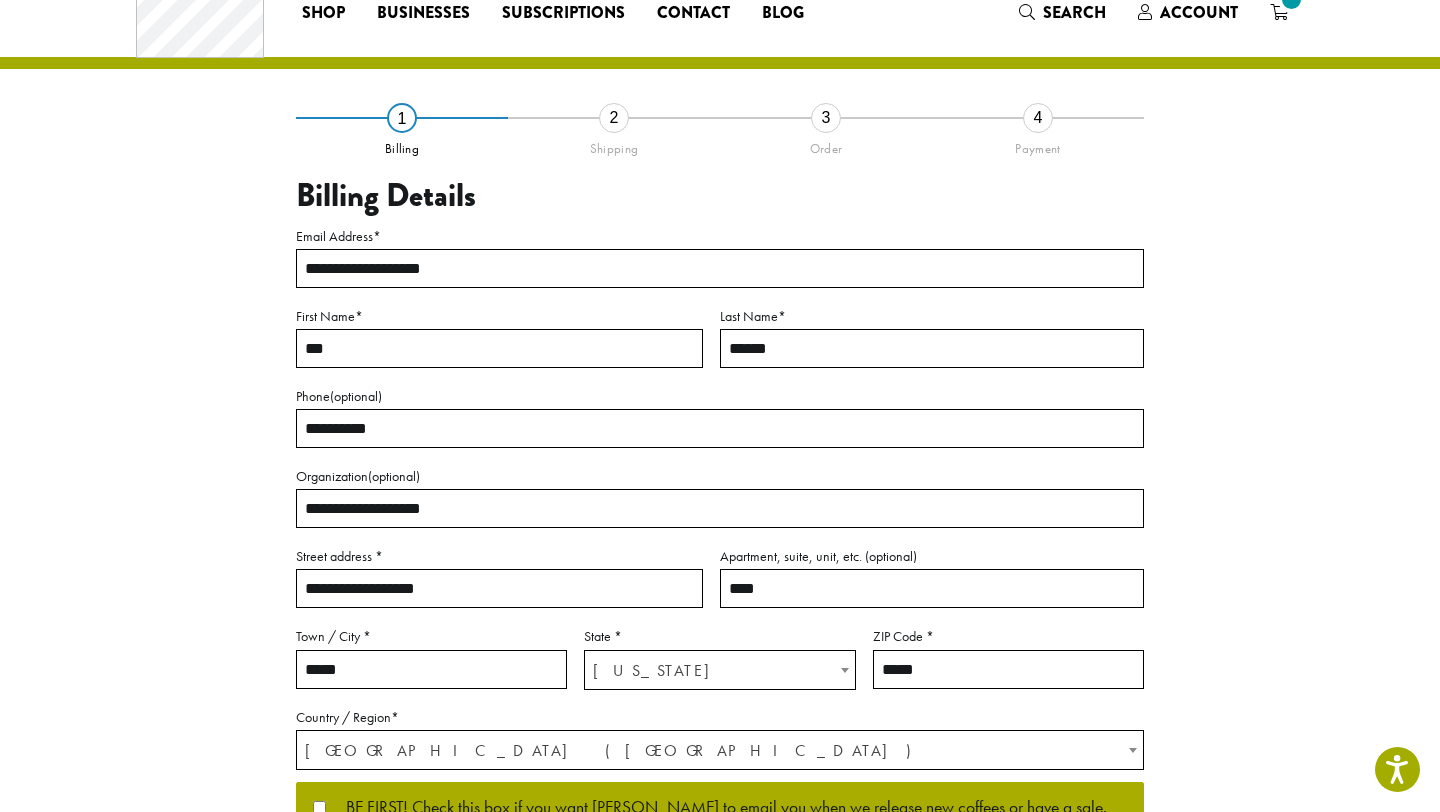 scroll, scrollTop: 322, scrollLeft: 0, axis: vertical 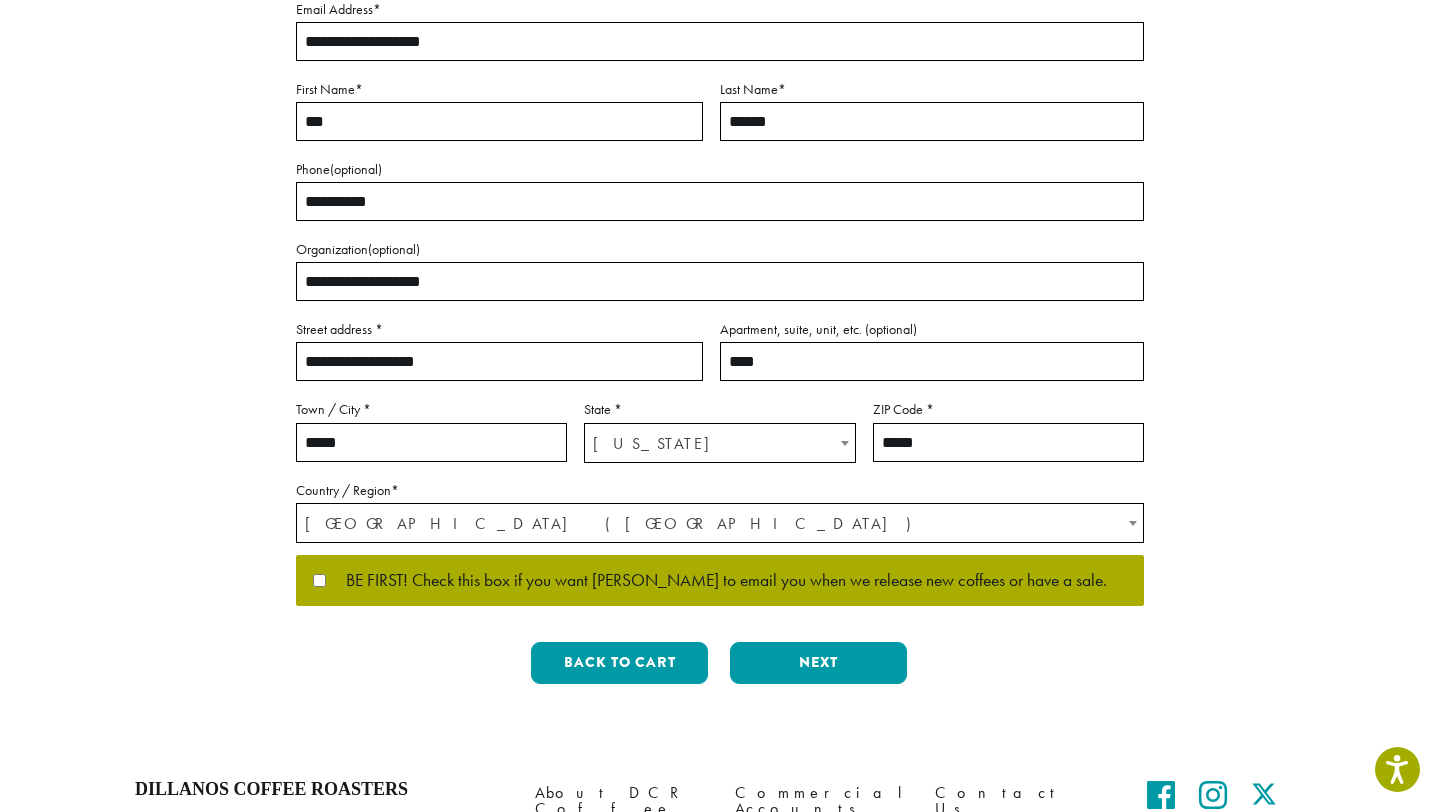drag, startPoint x: 444, startPoint y: 363, endPoint x: 281, endPoint y: 359, distance: 163.04907 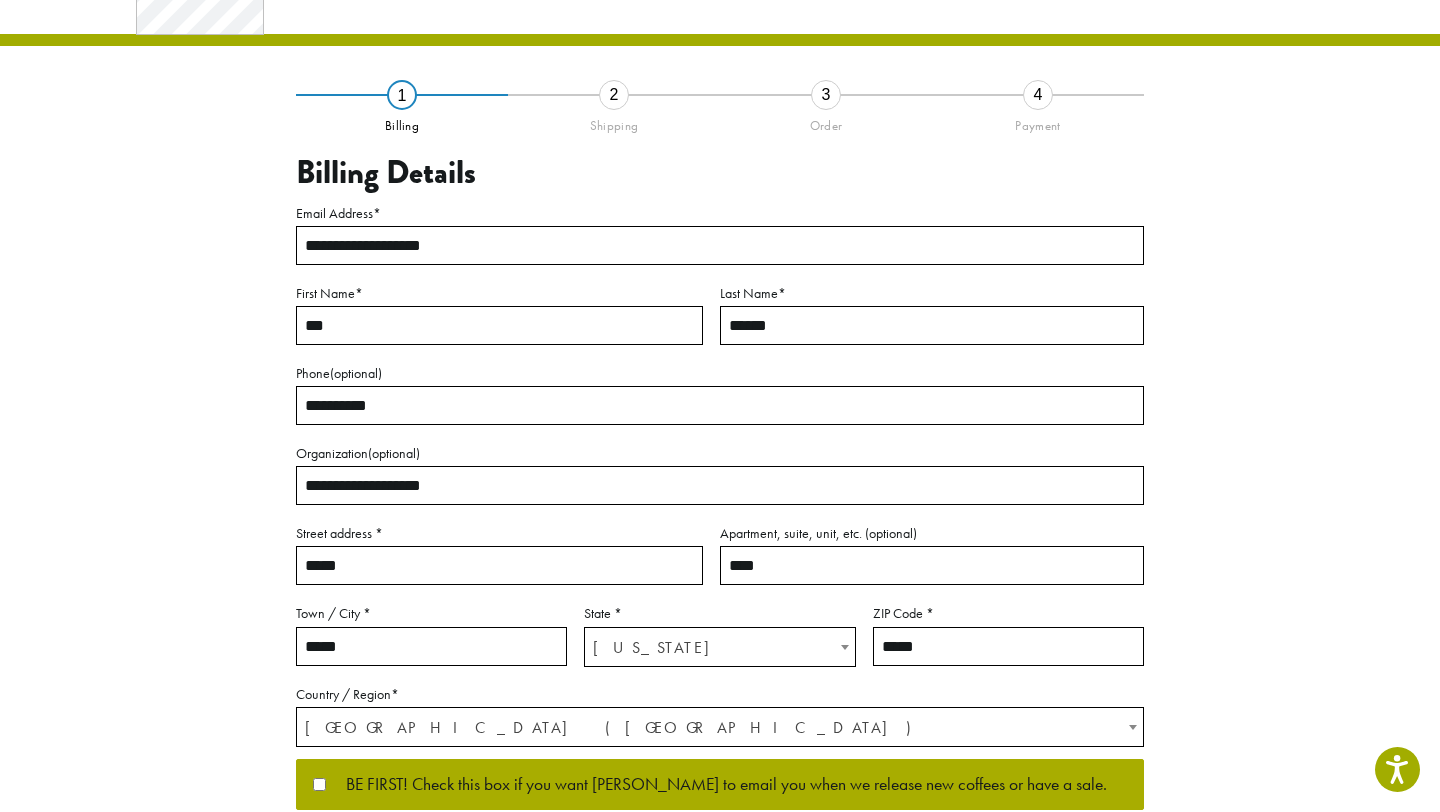 scroll, scrollTop: 92, scrollLeft: 0, axis: vertical 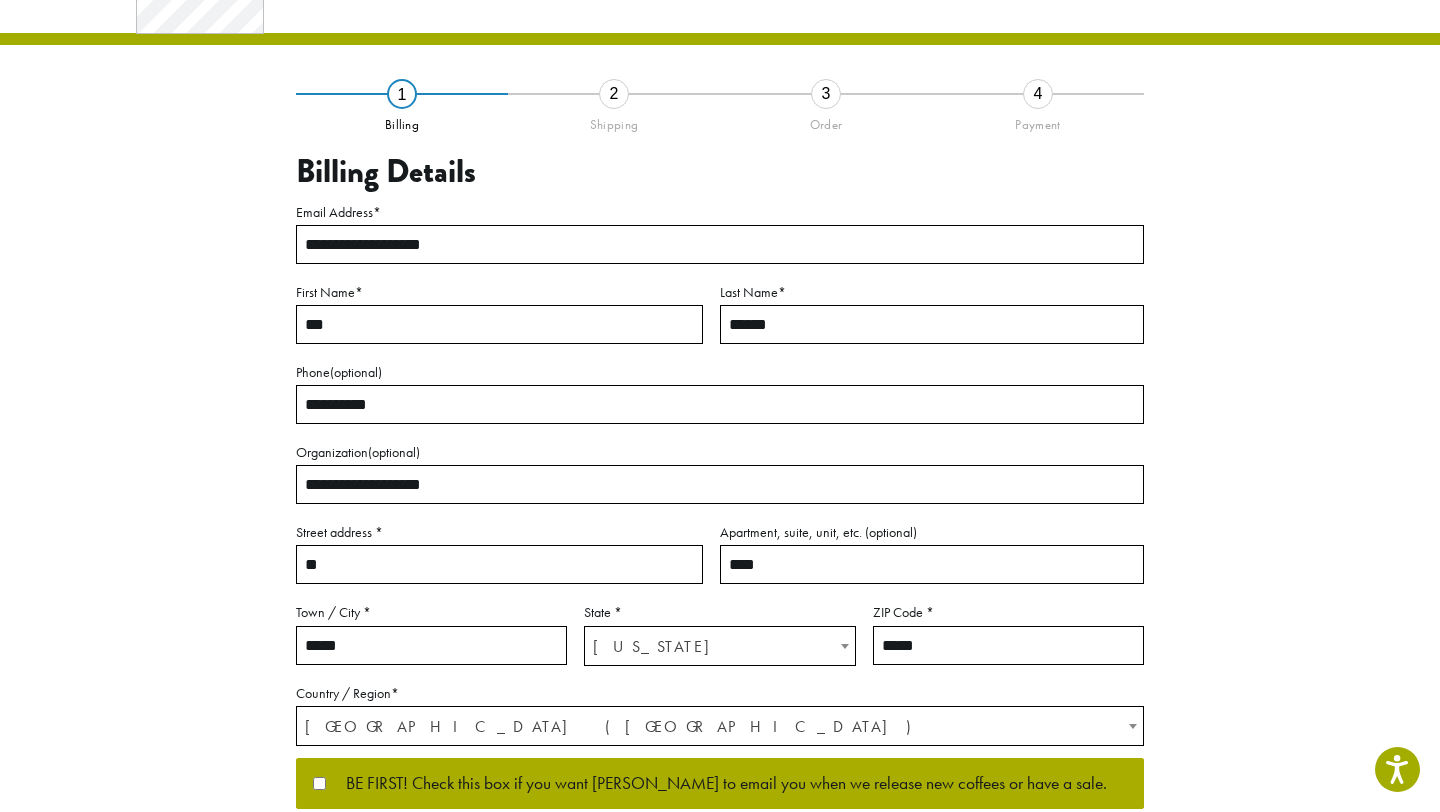type on "*" 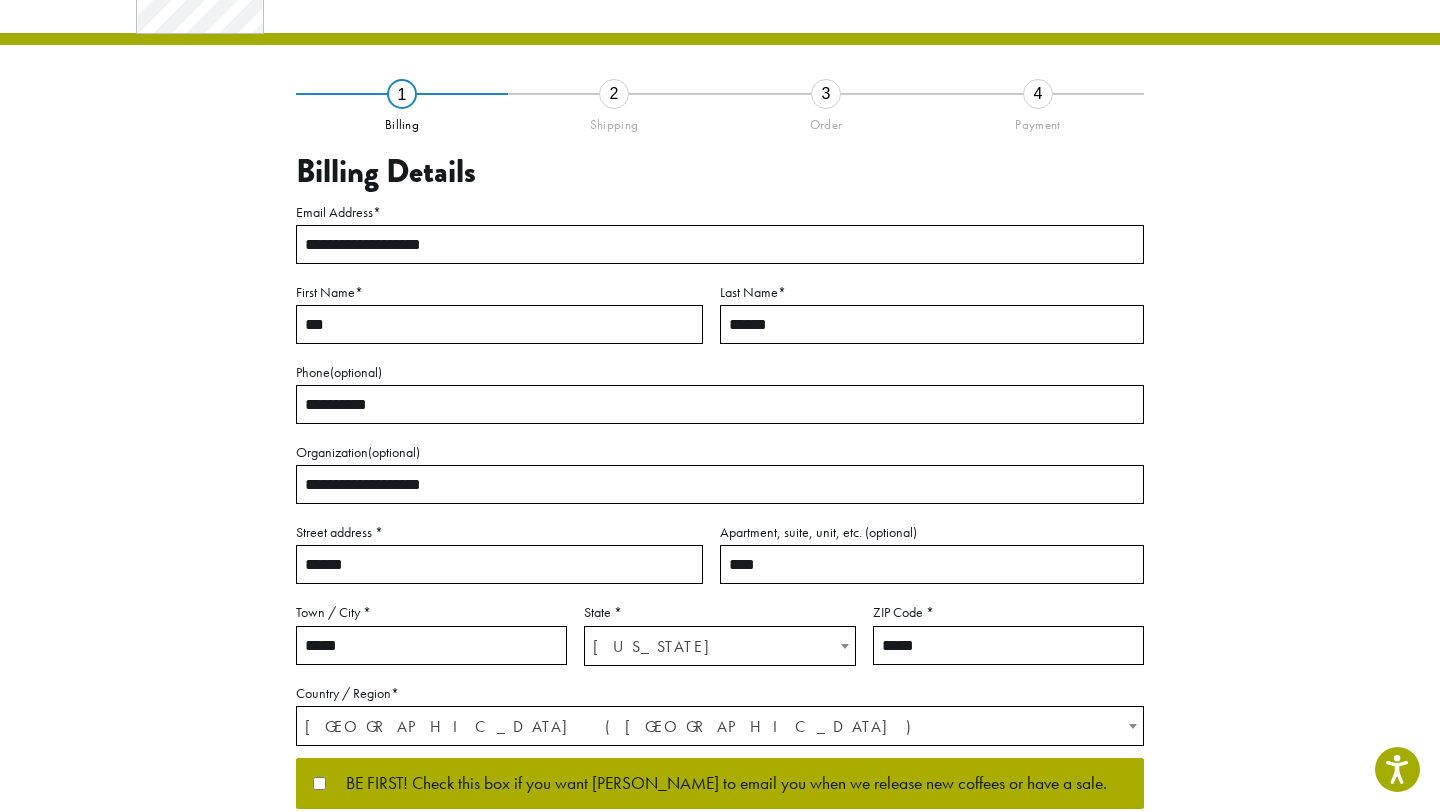 click on "******" at bounding box center (499, 564) 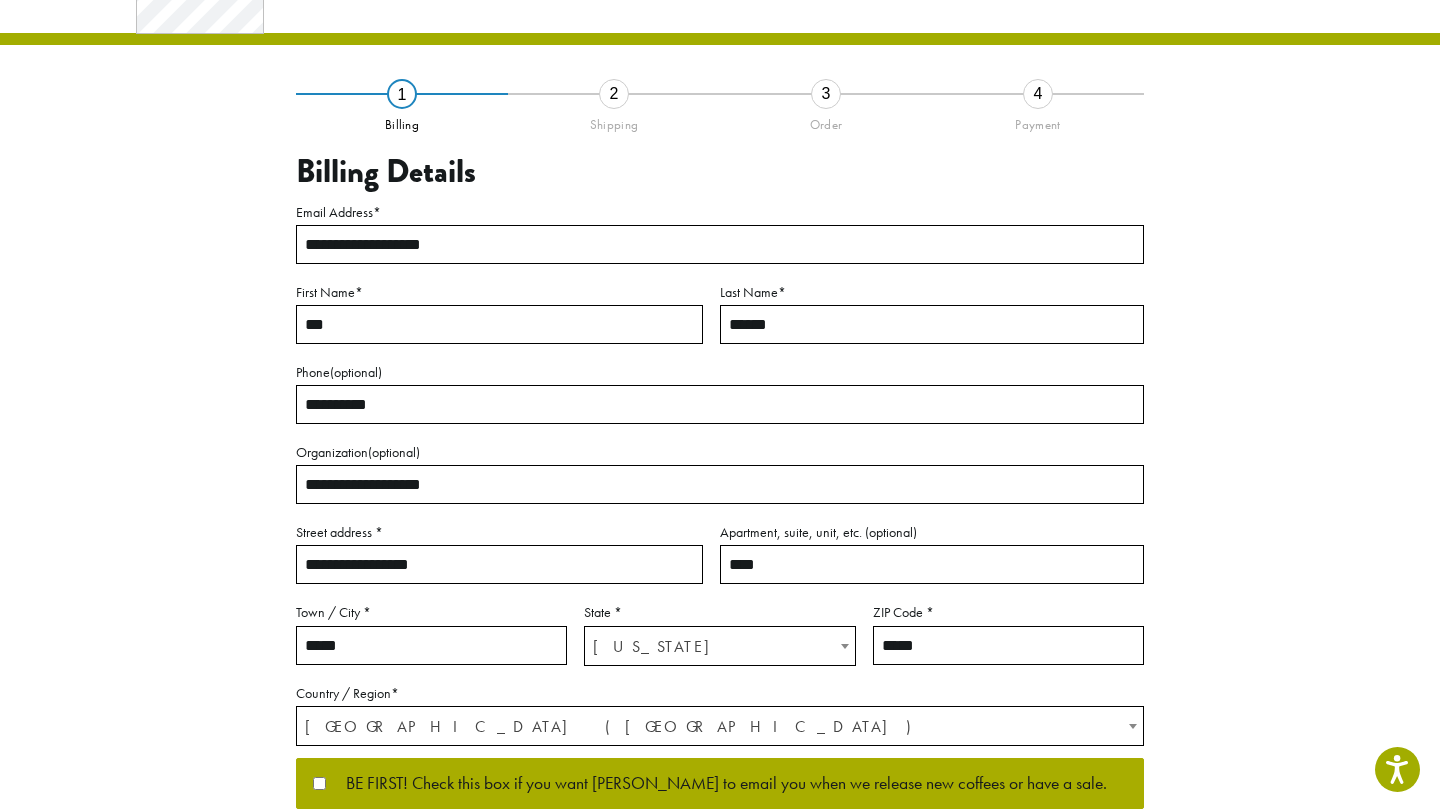 type on "**********" 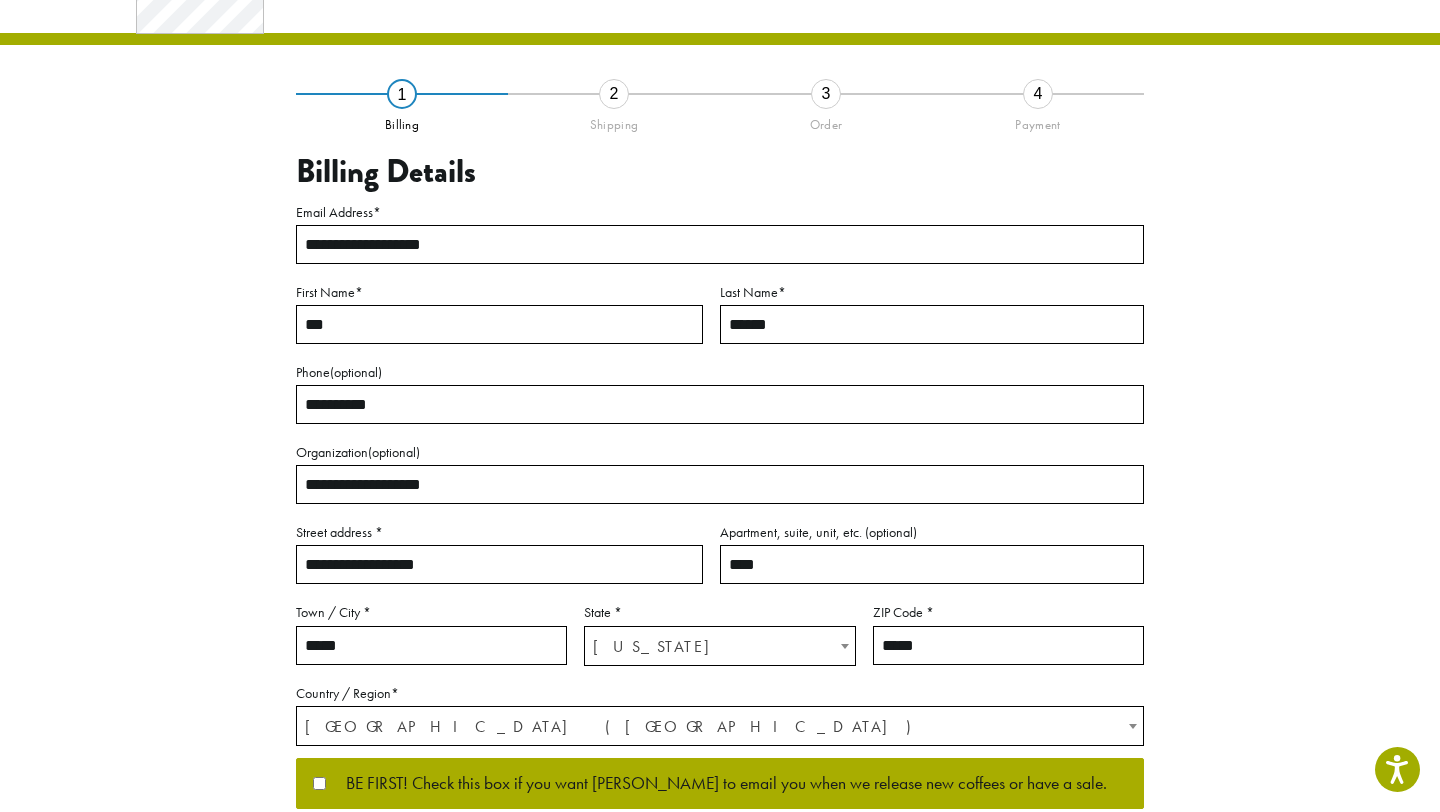 click on "**********" at bounding box center (720, 448) 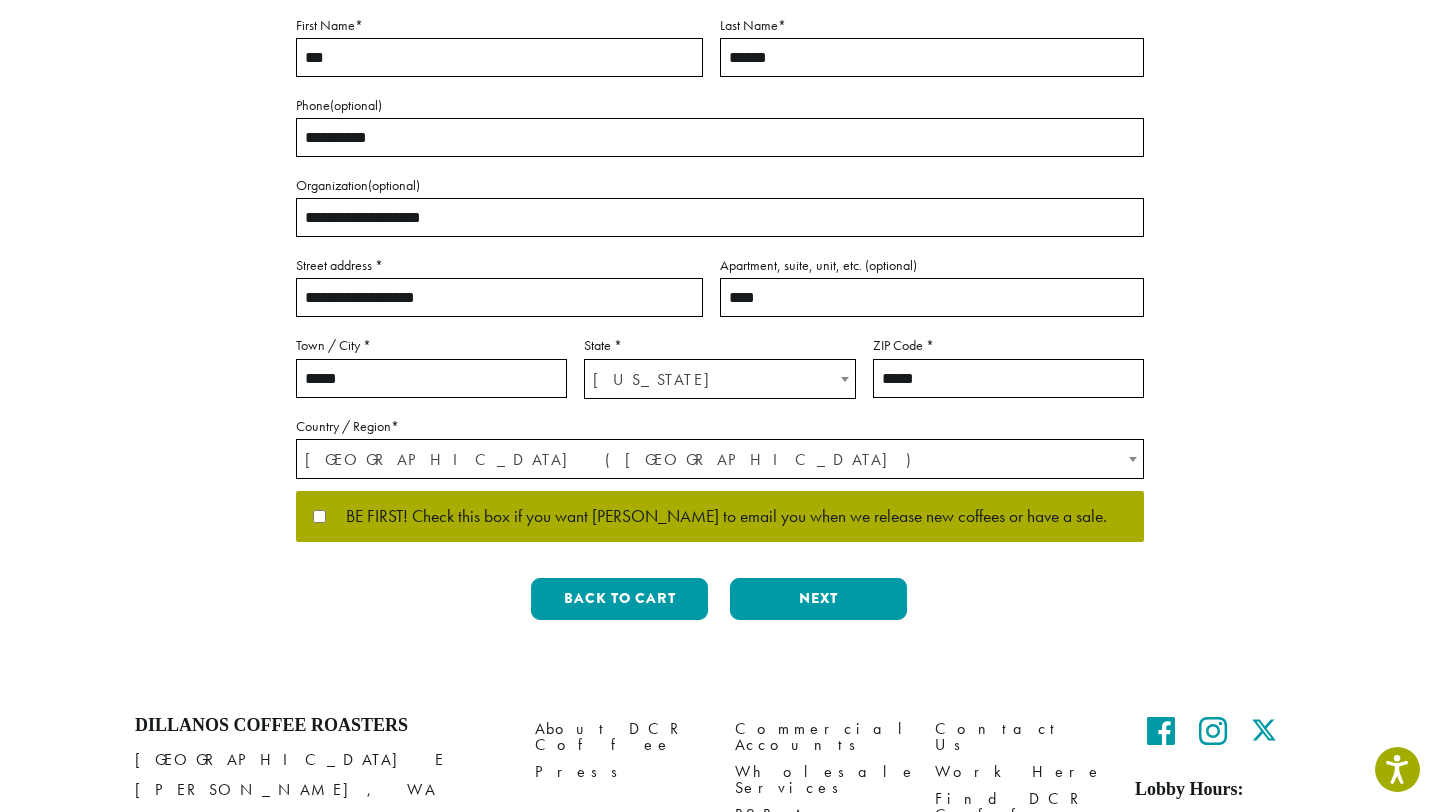 scroll, scrollTop: 366, scrollLeft: 0, axis: vertical 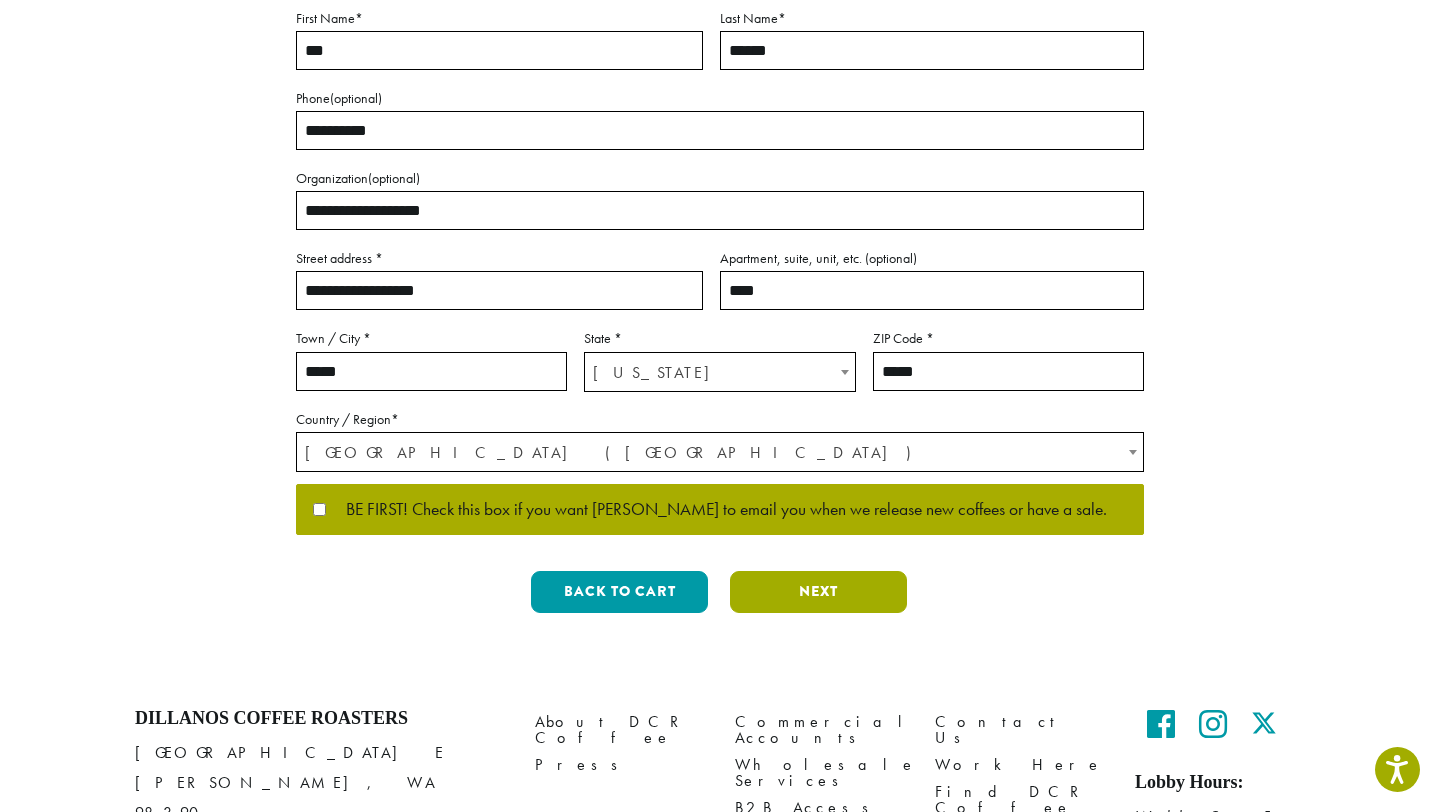 click on "Next" at bounding box center (818, 592) 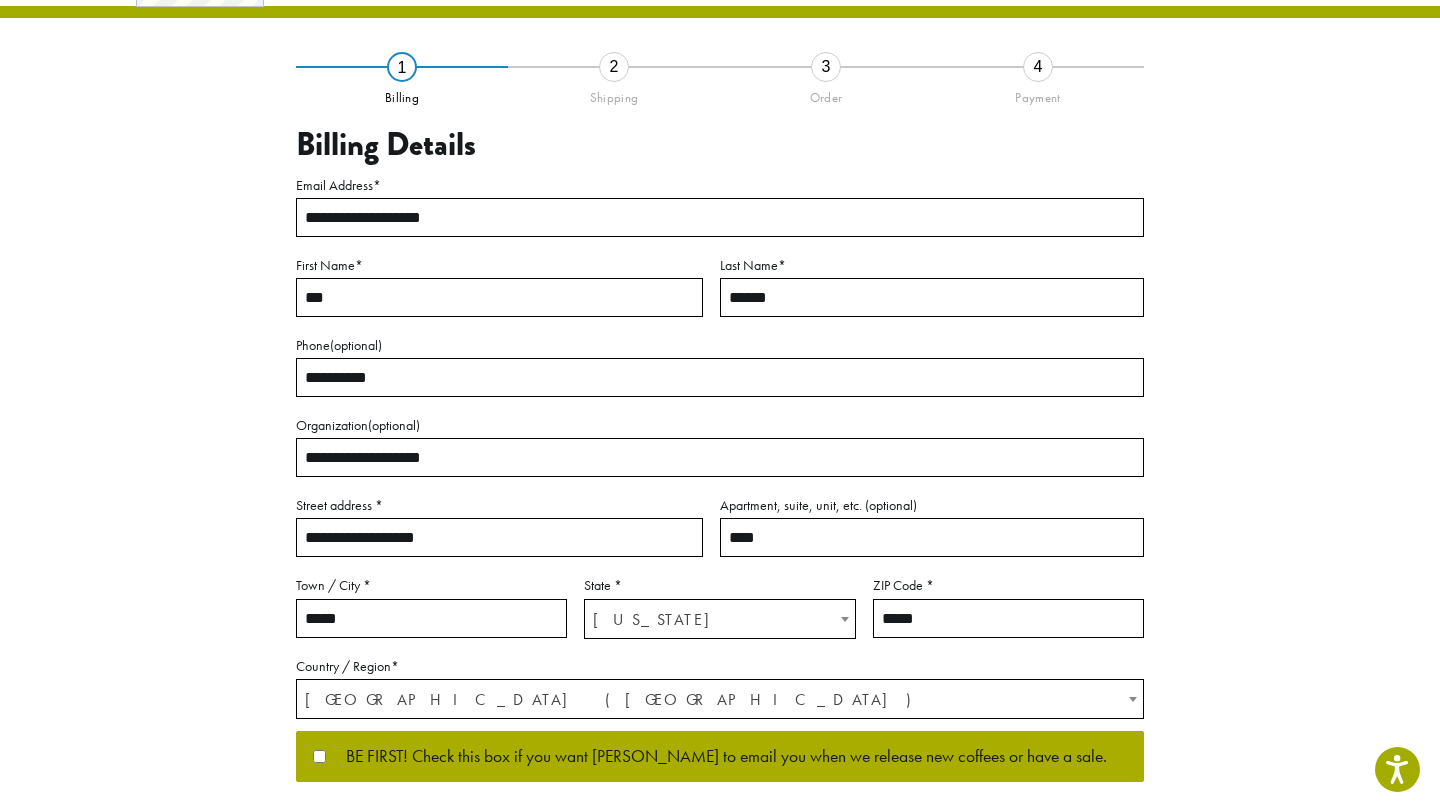 scroll, scrollTop: 32, scrollLeft: 0, axis: vertical 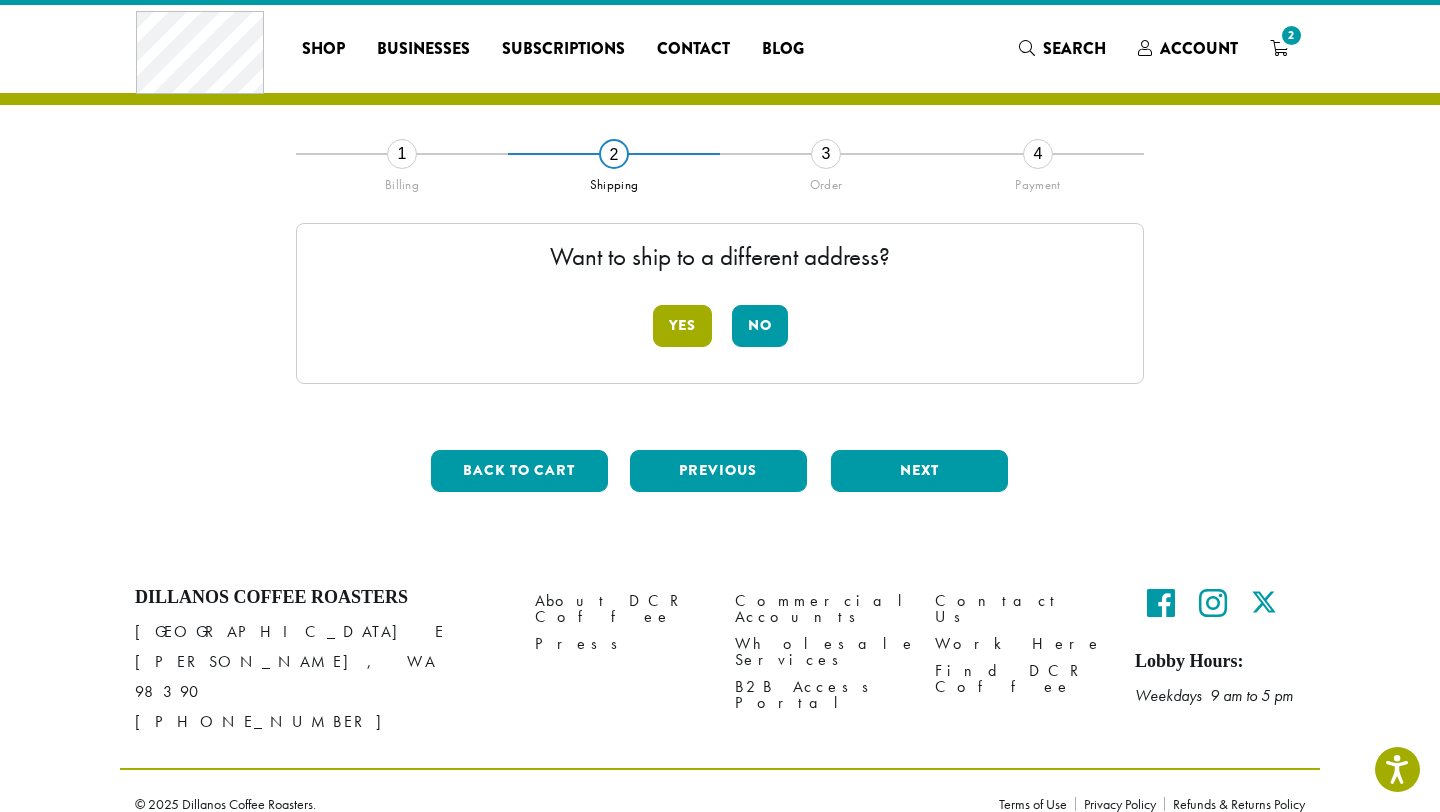 click on "Yes" at bounding box center (682, 326) 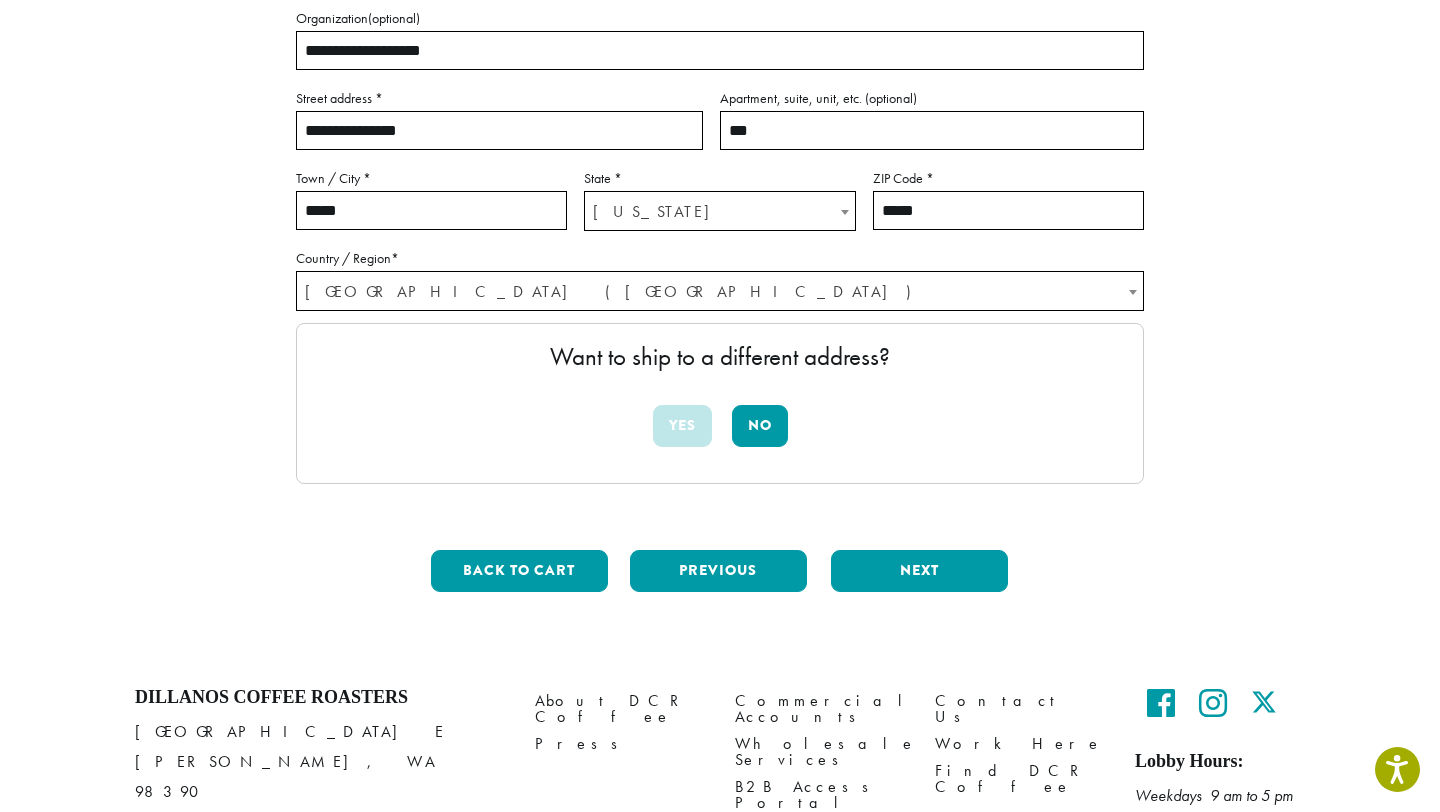scroll, scrollTop: 421, scrollLeft: 0, axis: vertical 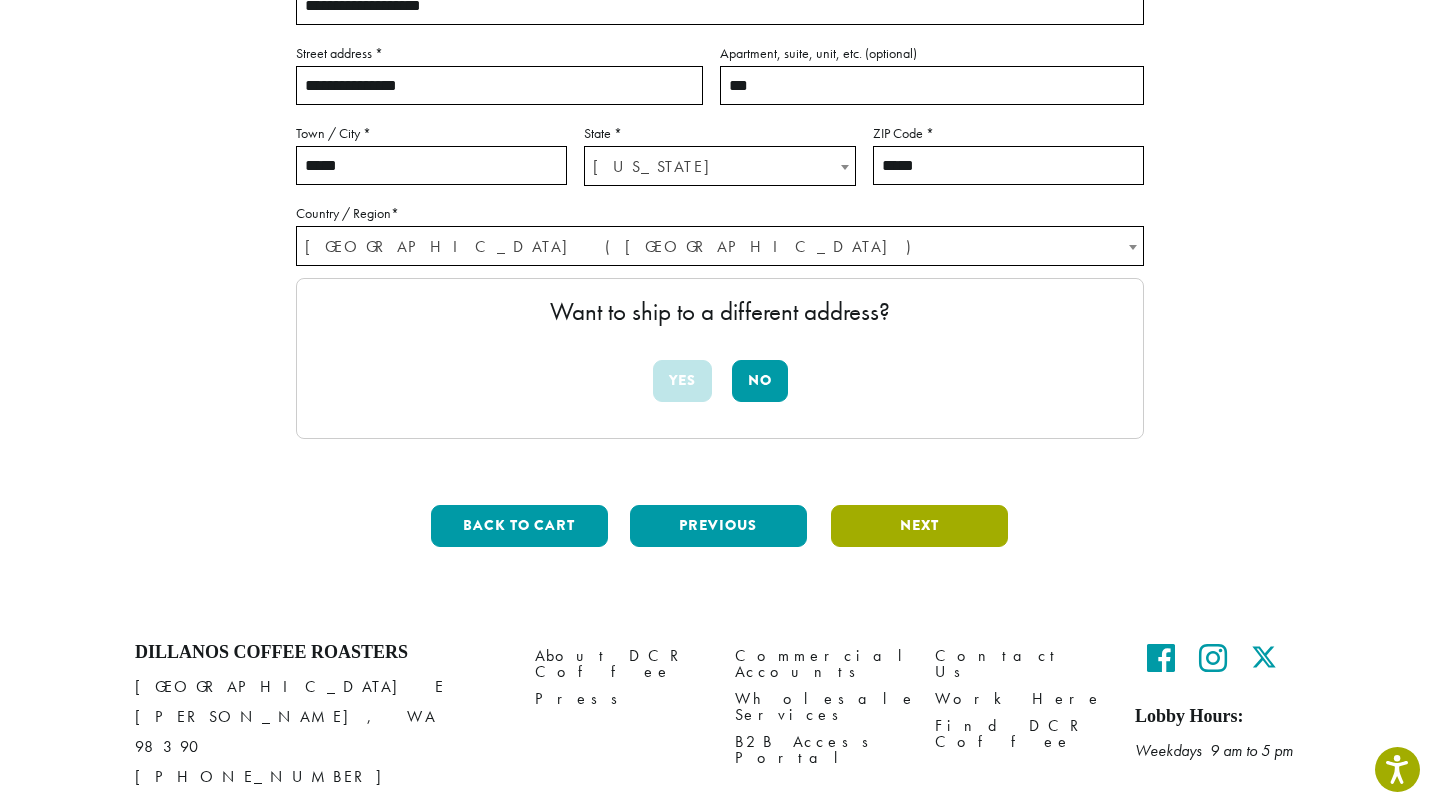click on "Next" at bounding box center (919, 526) 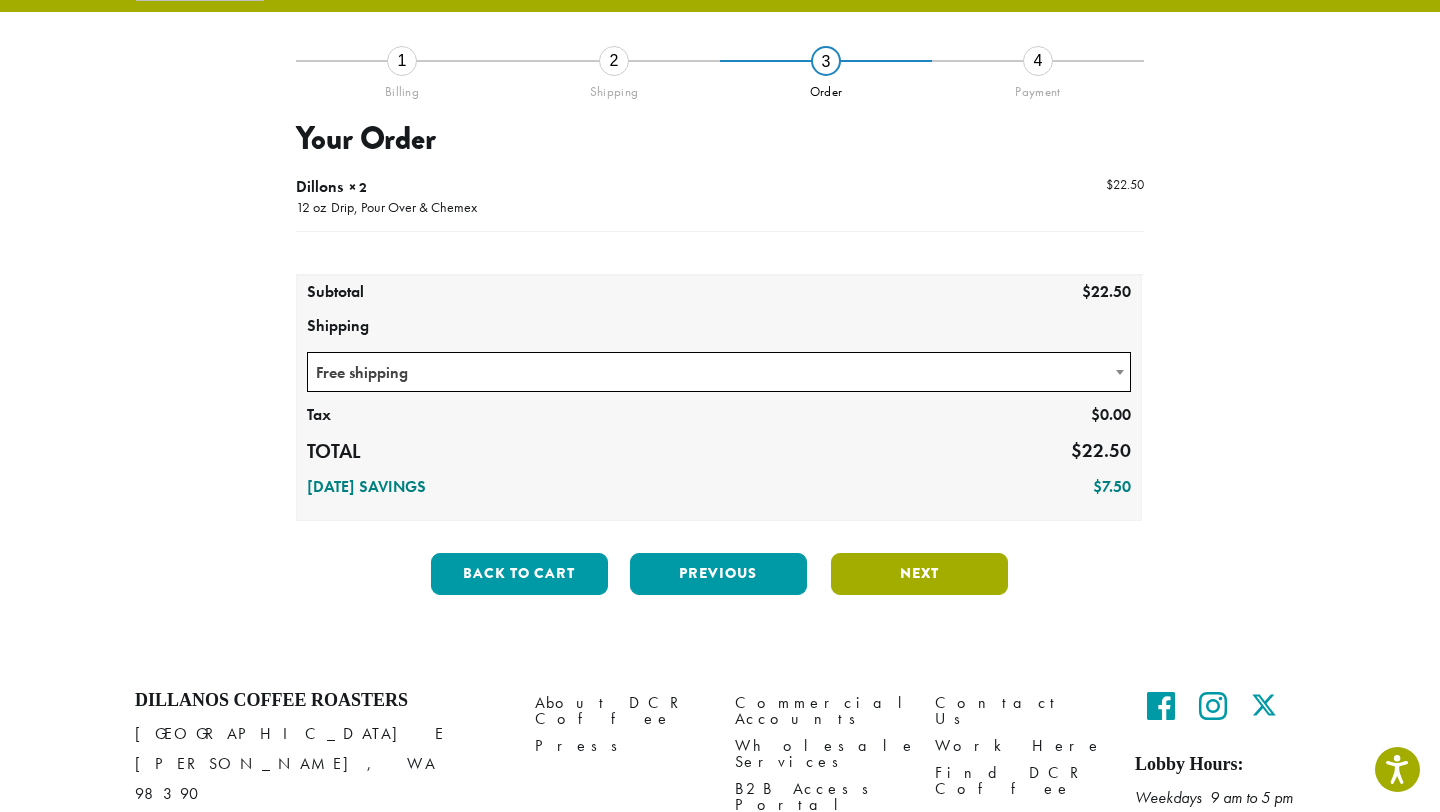 scroll, scrollTop: 114, scrollLeft: 0, axis: vertical 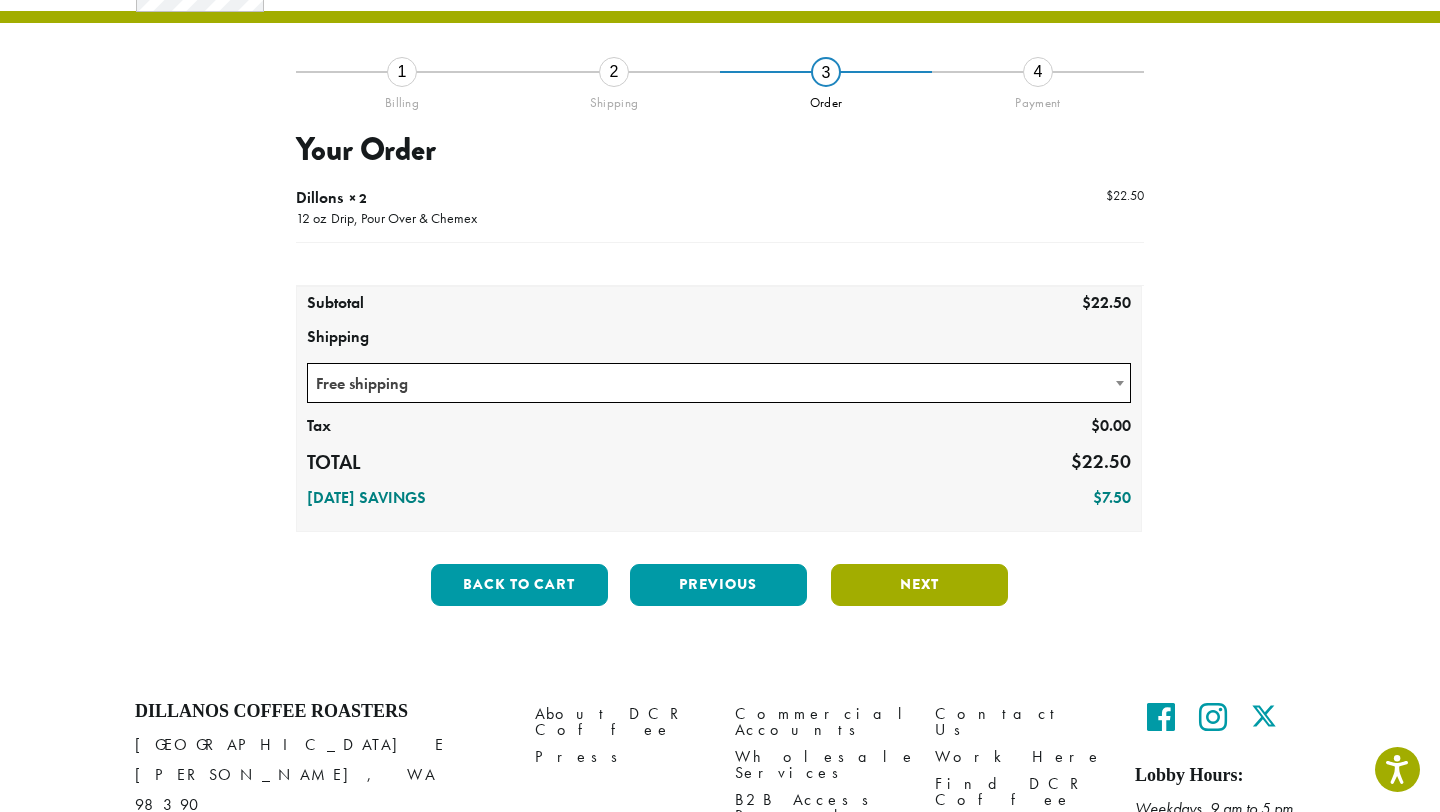 click on "Next" at bounding box center [919, 585] 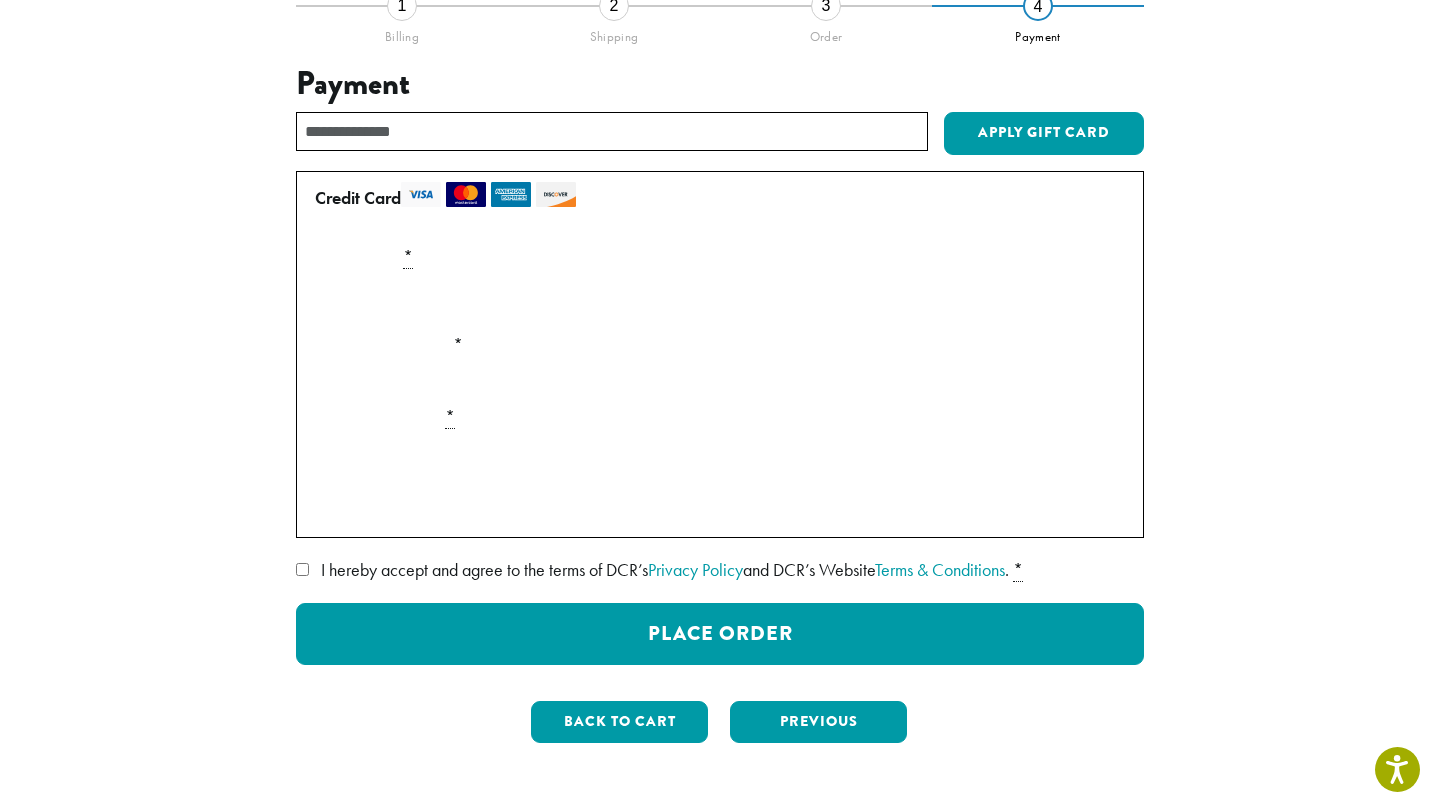 scroll, scrollTop: 170, scrollLeft: 0, axis: vertical 